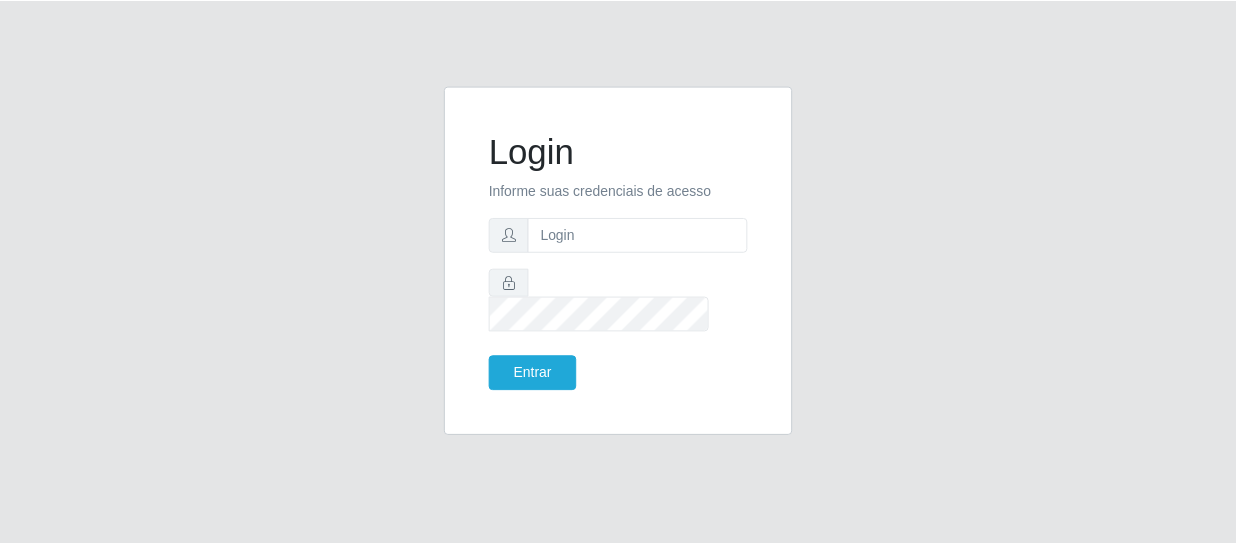 scroll, scrollTop: 0, scrollLeft: 0, axis: both 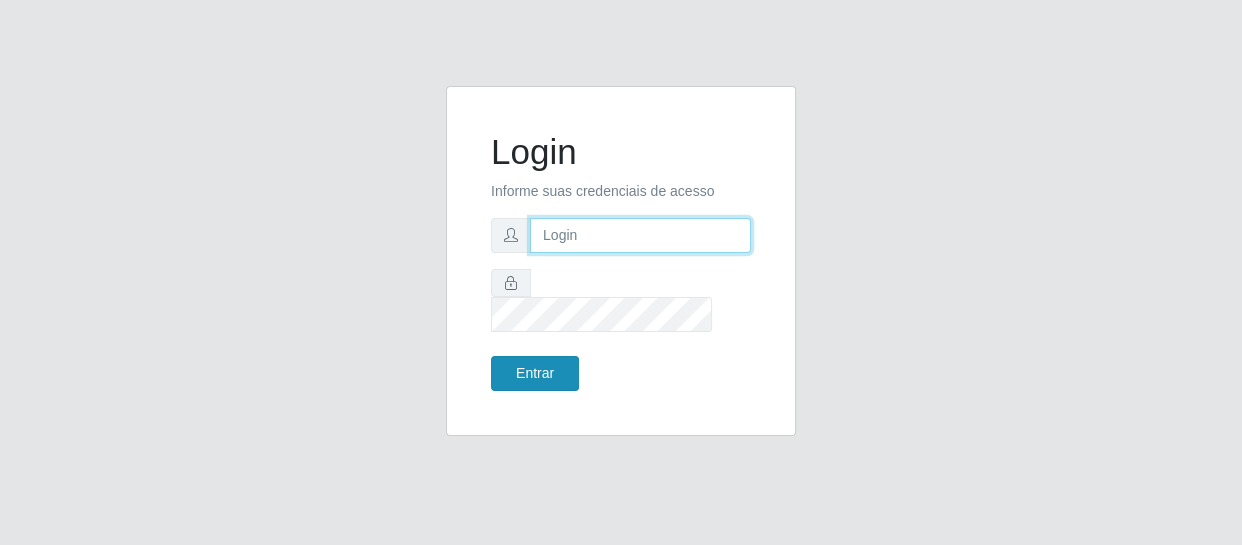 type on "[EMAIL]" 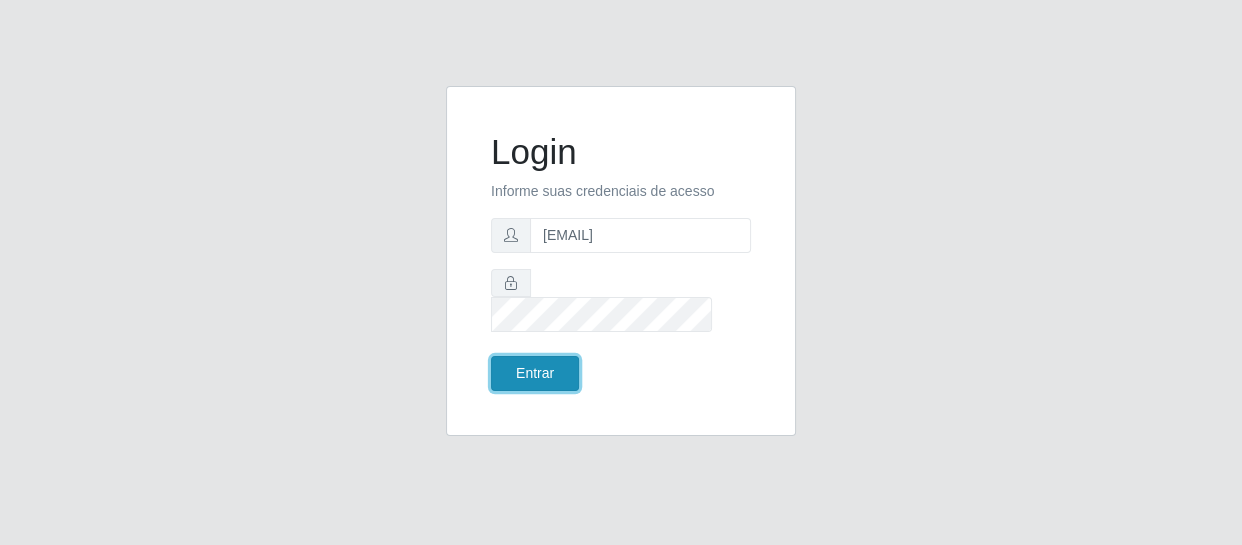 click on "Entrar" at bounding box center (535, 373) 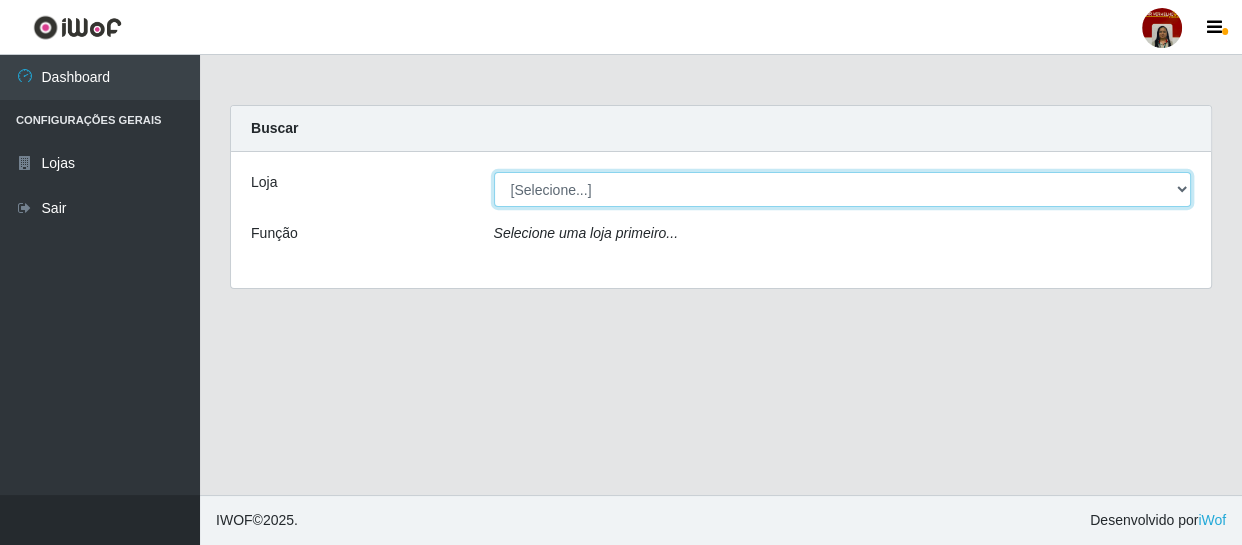 click on "[Selecione...] Mar Vermelho - Loja 04" at bounding box center [843, 189] 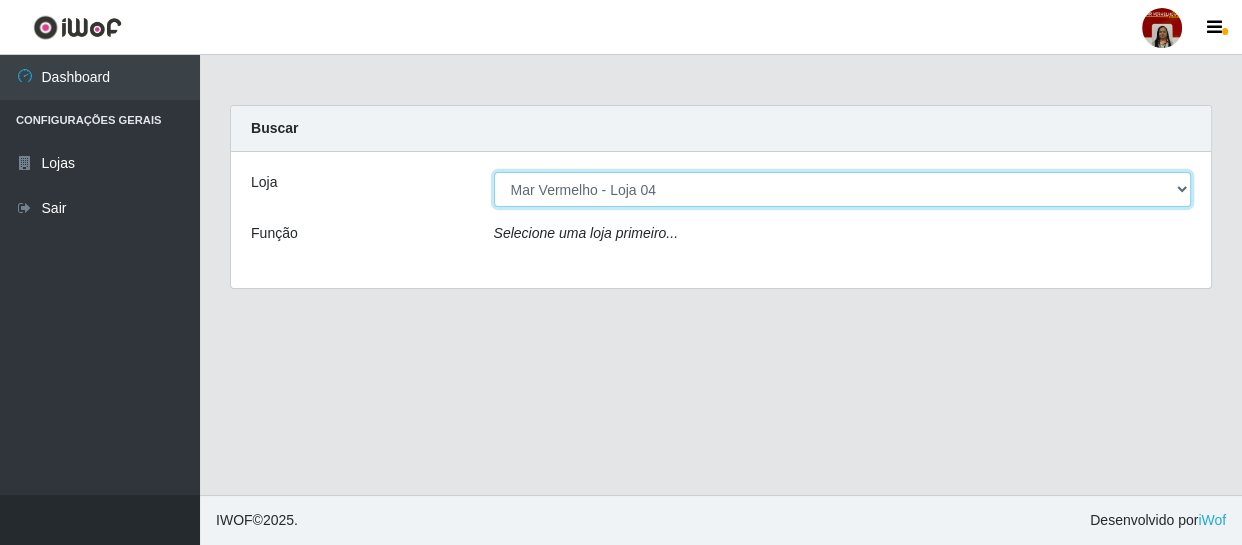 click on "[Selecione...] Mar Vermelho - Loja 04" at bounding box center (843, 189) 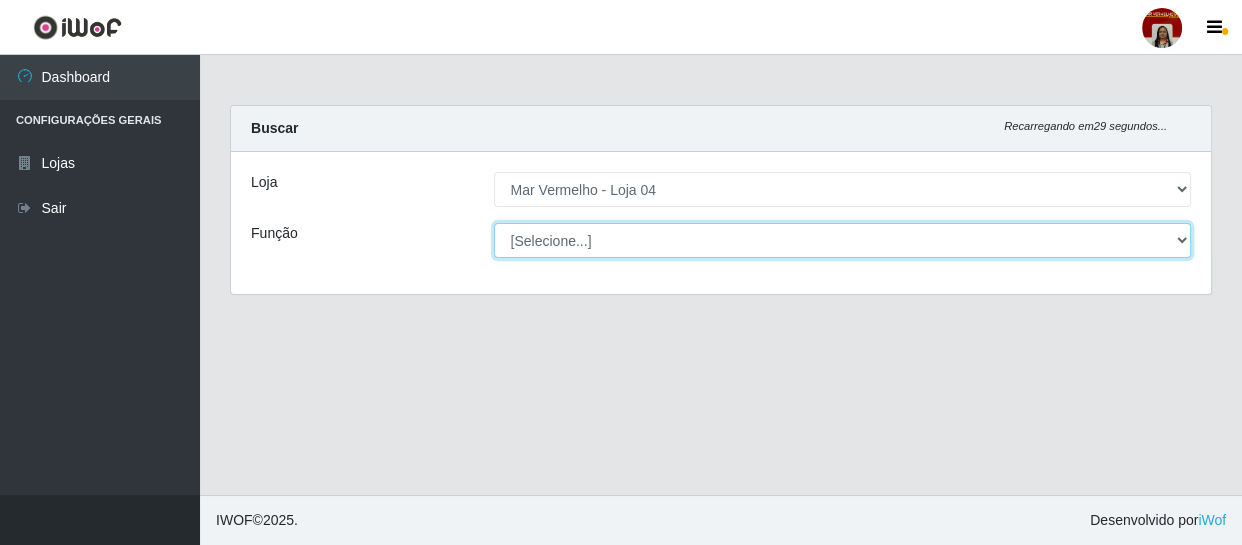 click on "[Selecione...] ASG ASG + ASG ++ Auxiliar de Depósito  Auxiliar de Depósito + Auxiliar de Depósito ++ Auxiliar de Estacionamento Auxiliar de Estacionamento + Auxiliar de Estacionamento ++ Balconista de Frios Balconista de Frios + Balconista de Padaria  Balconista de Padaria + Embalador Embalador + Embalador ++ Operador de Caixa Operador de Caixa + Operador de Caixa ++ Repositor  Repositor + Repositor ++ Repositor de Frios Repositor de Frios + Repositor de Frios ++ Repositor de Hortifruti Repositor de Hortifruti + Repositor de Hortifruti ++" at bounding box center (843, 240) 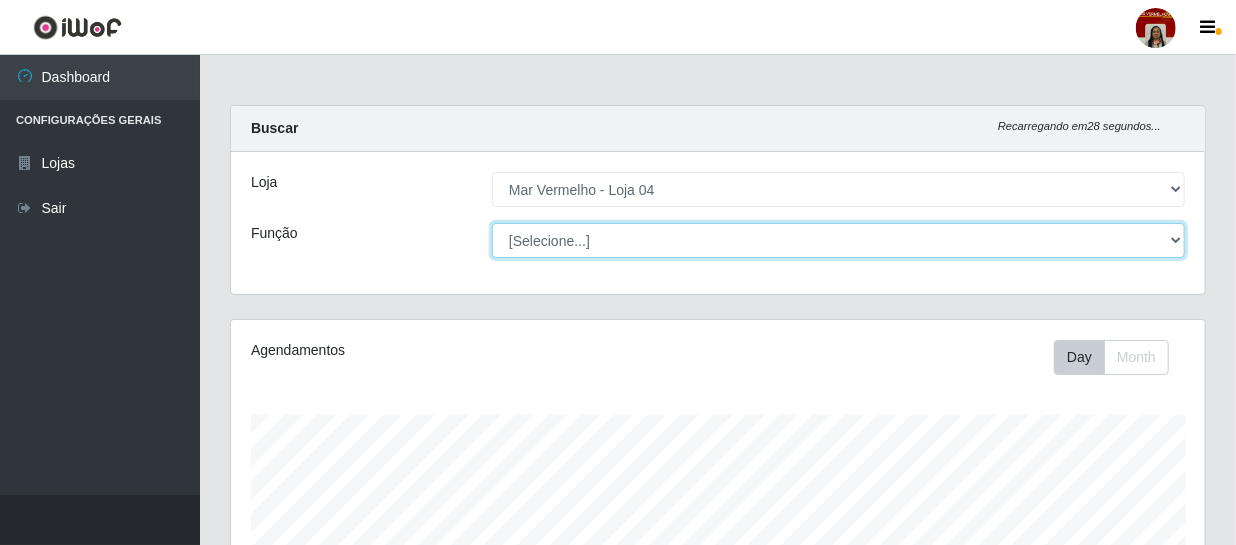 scroll, scrollTop: 999585, scrollLeft: 999025, axis: both 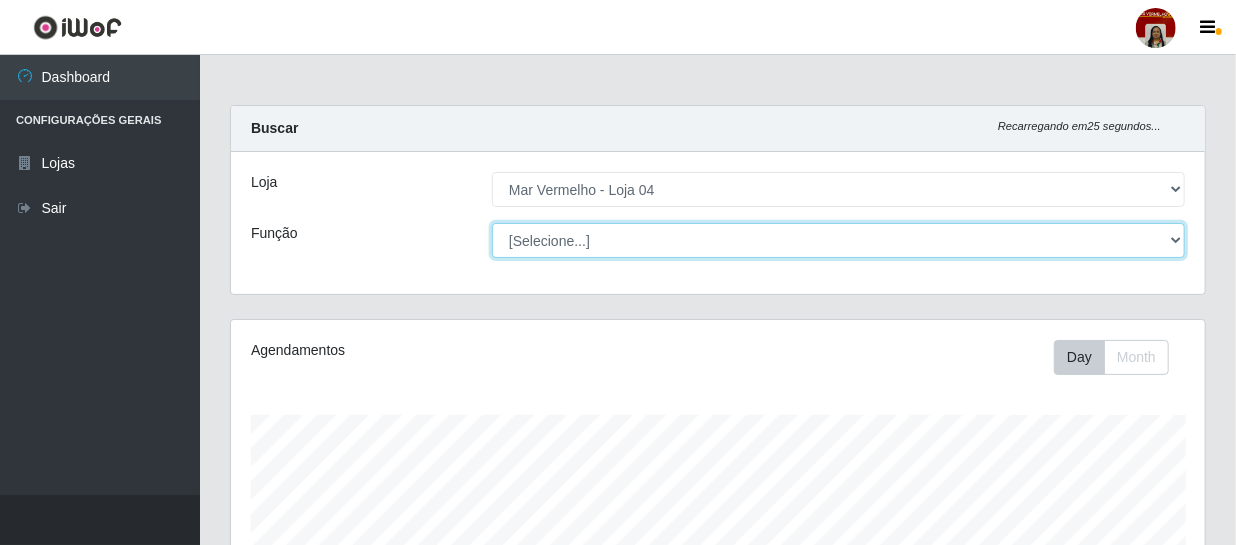 select on "22" 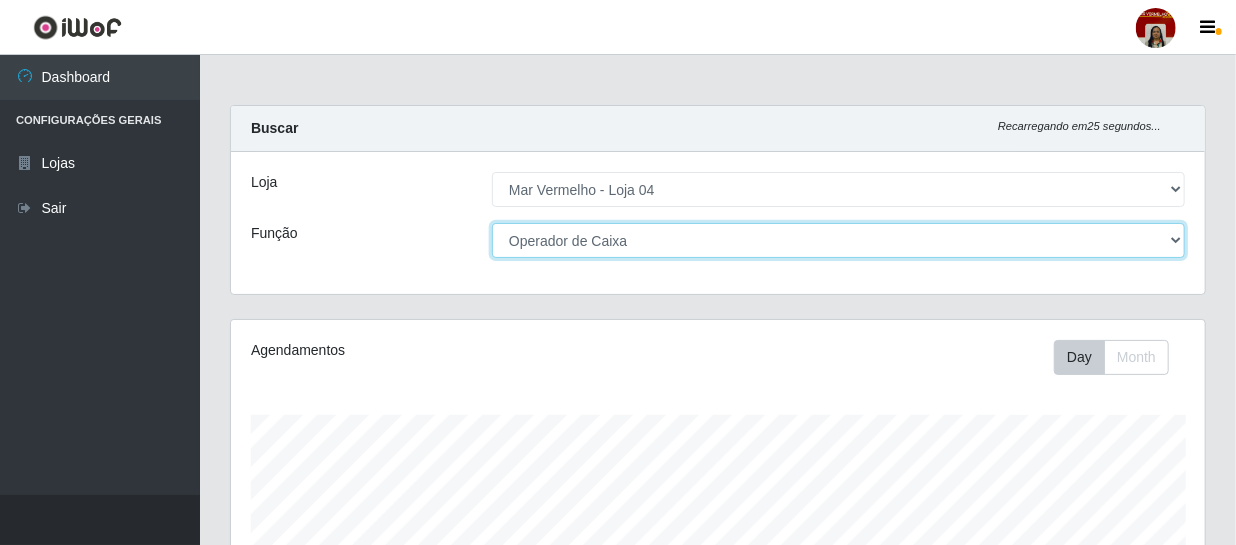 click on "[Selecione...] ASG ASG + ASG ++ Auxiliar de Depósito  Auxiliar de Depósito + Auxiliar de Depósito ++ Auxiliar de Estacionamento Auxiliar de Estacionamento + Auxiliar de Estacionamento ++ Balconista de Frios Balconista de Frios + Balconista de Padaria  Balconista de Padaria + Embalador Embalador + Embalador ++ Operador de Caixa Operador de Caixa + Operador de Caixa ++ Repositor  Repositor + Repositor ++ Repositor de Frios Repositor de Frios + Repositor de Frios ++ Repositor de Hortifruti Repositor de Hortifruti + Repositor de Hortifruti ++" at bounding box center (838, 240) 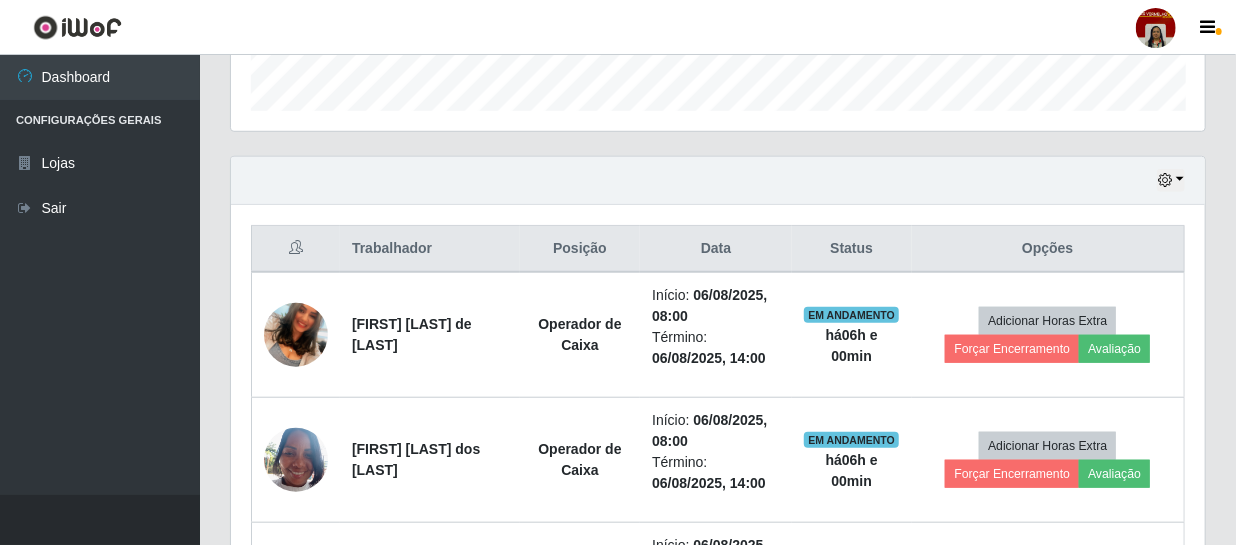 scroll, scrollTop: 636, scrollLeft: 0, axis: vertical 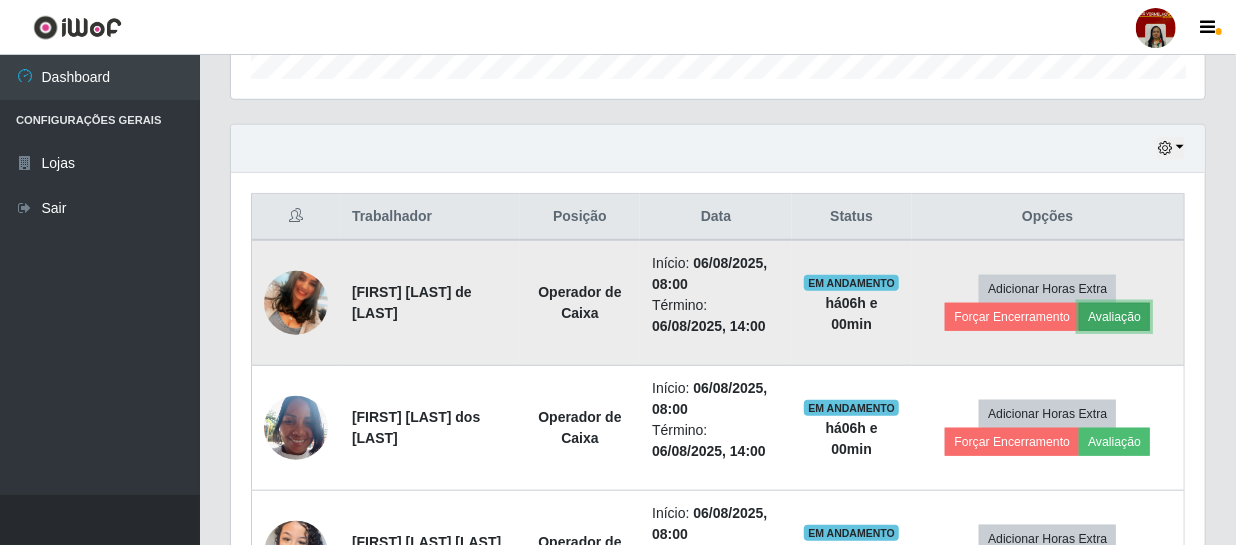click on "Avaliação" at bounding box center (1114, 317) 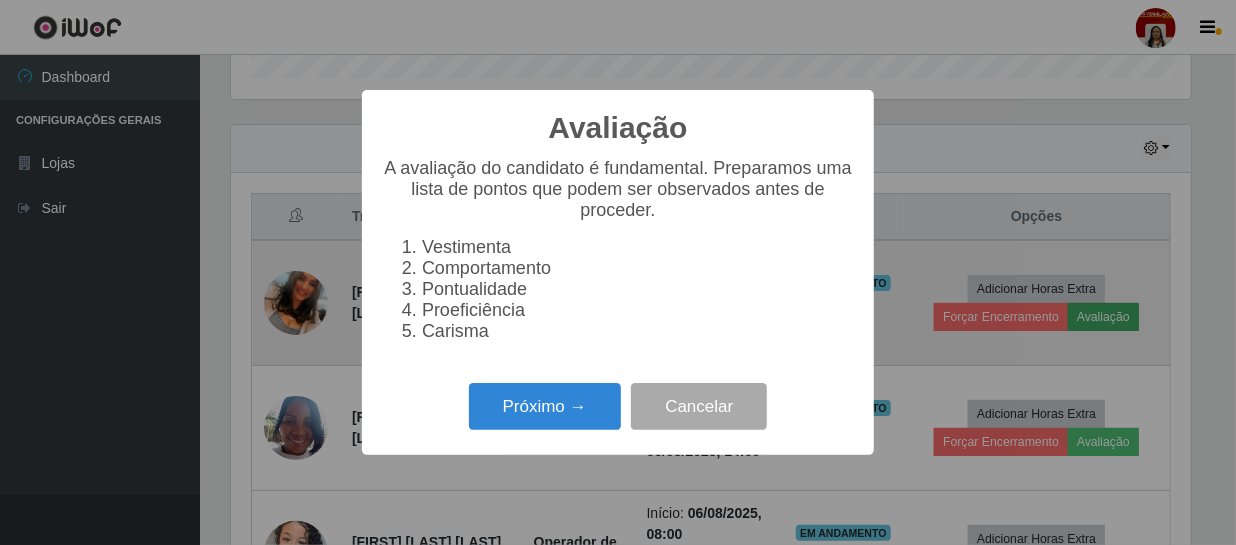 scroll, scrollTop: 999585, scrollLeft: 999033, axis: both 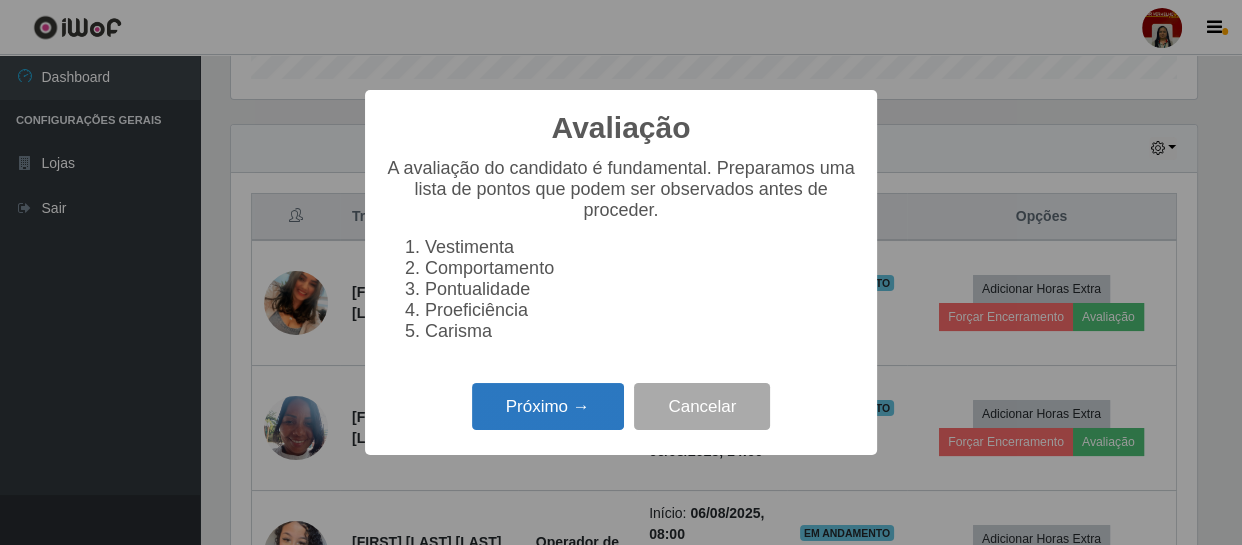 click on "Próximo →" at bounding box center [548, 406] 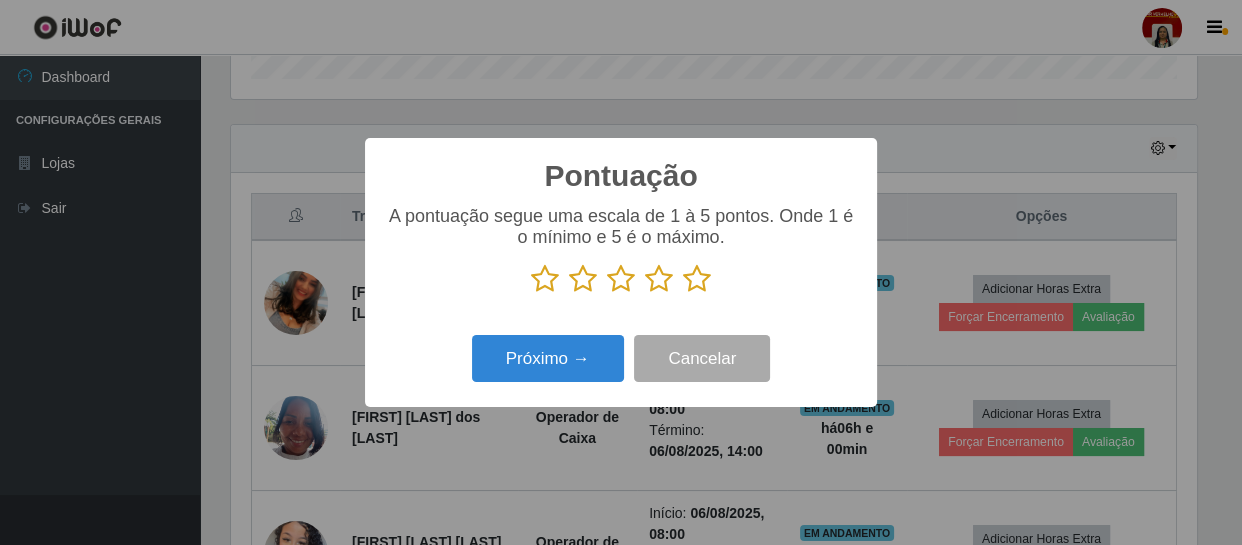 scroll, scrollTop: 999585, scrollLeft: 999033, axis: both 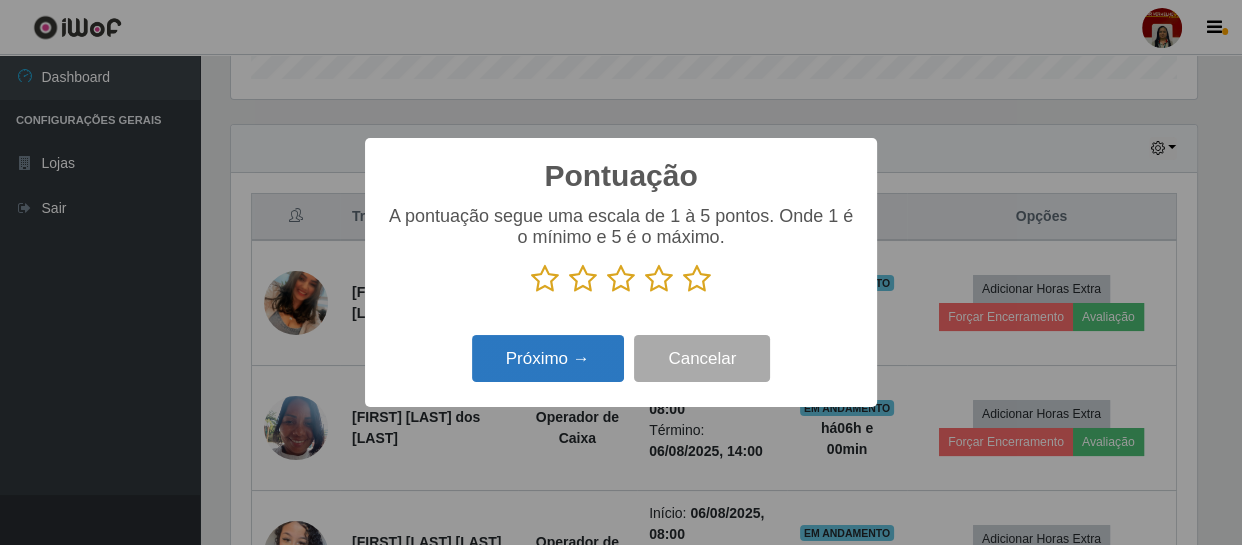 click on "Próximo →" at bounding box center (548, 358) 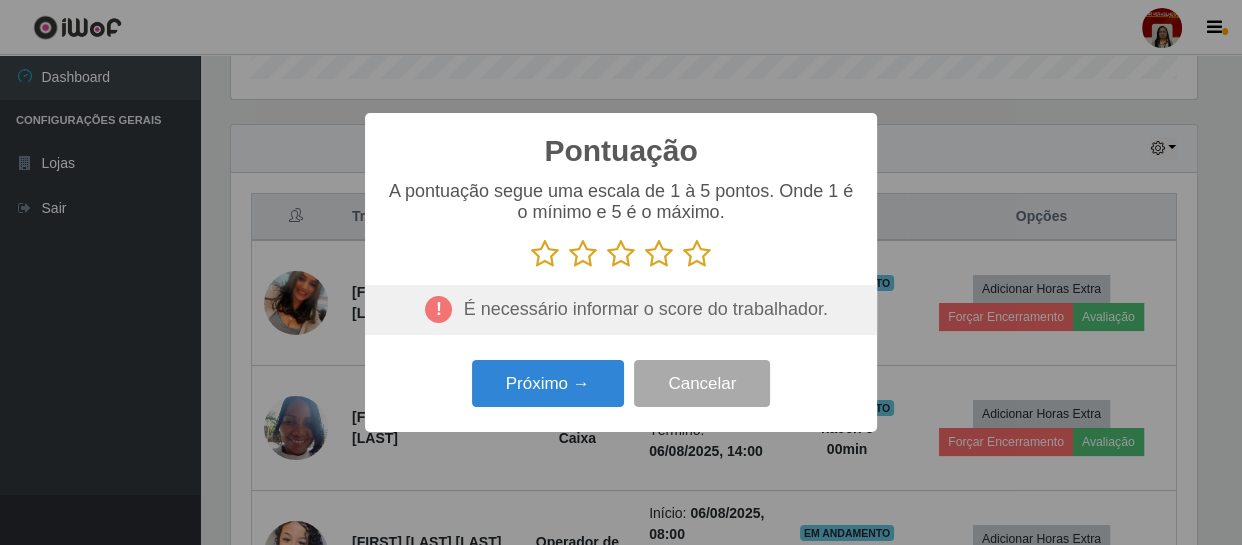 click at bounding box center (697, 254) 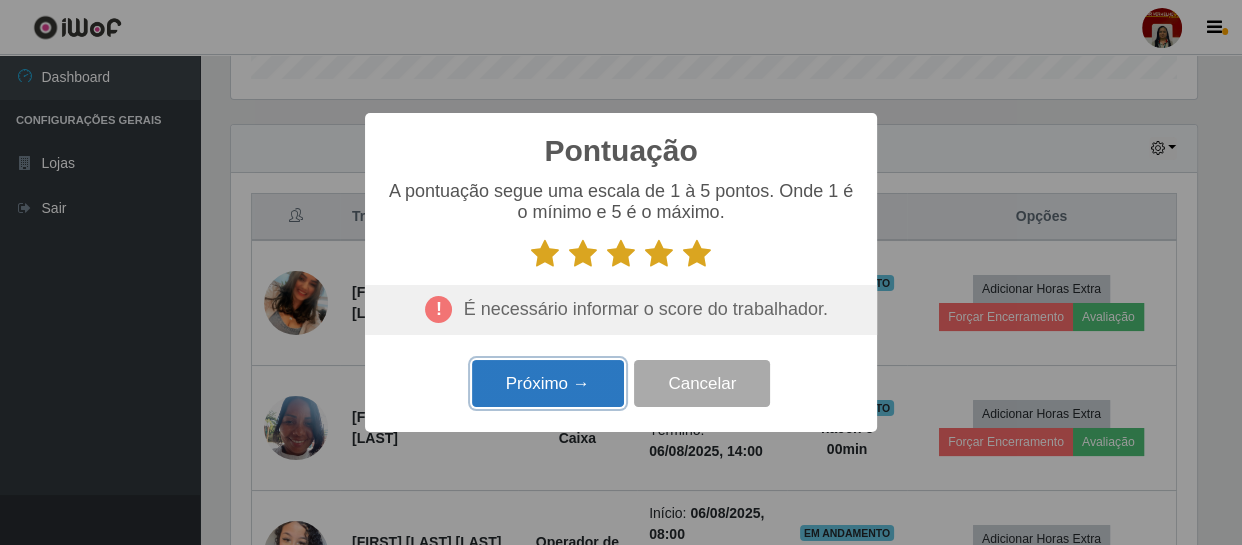 click on "Próximo →" at bounding box center (548, 383) 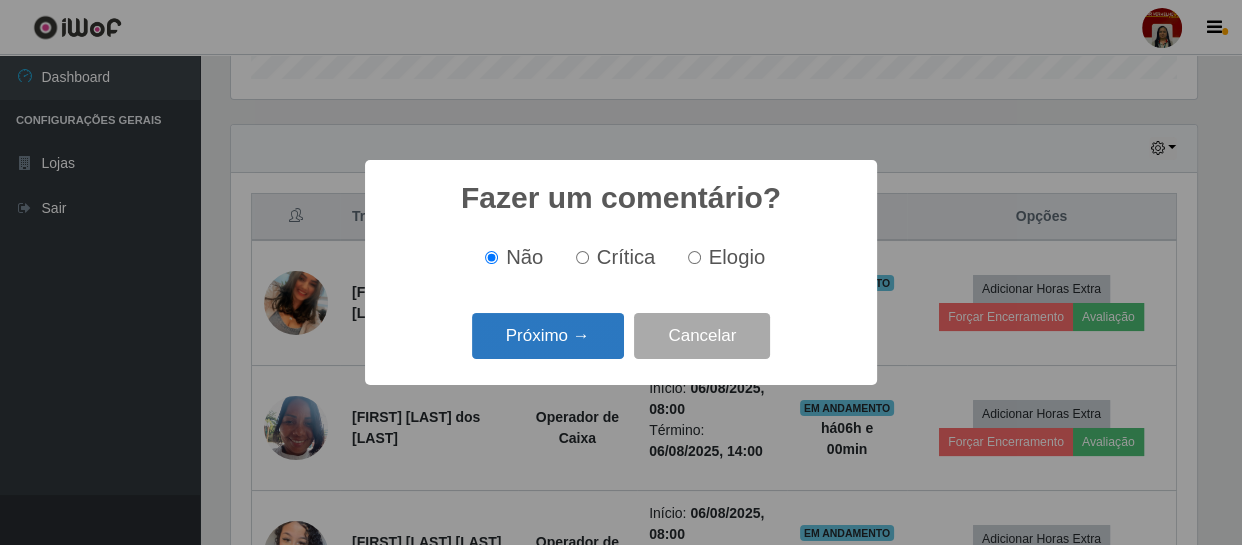 click on "Próximo →" at bounding box center [548, 336] 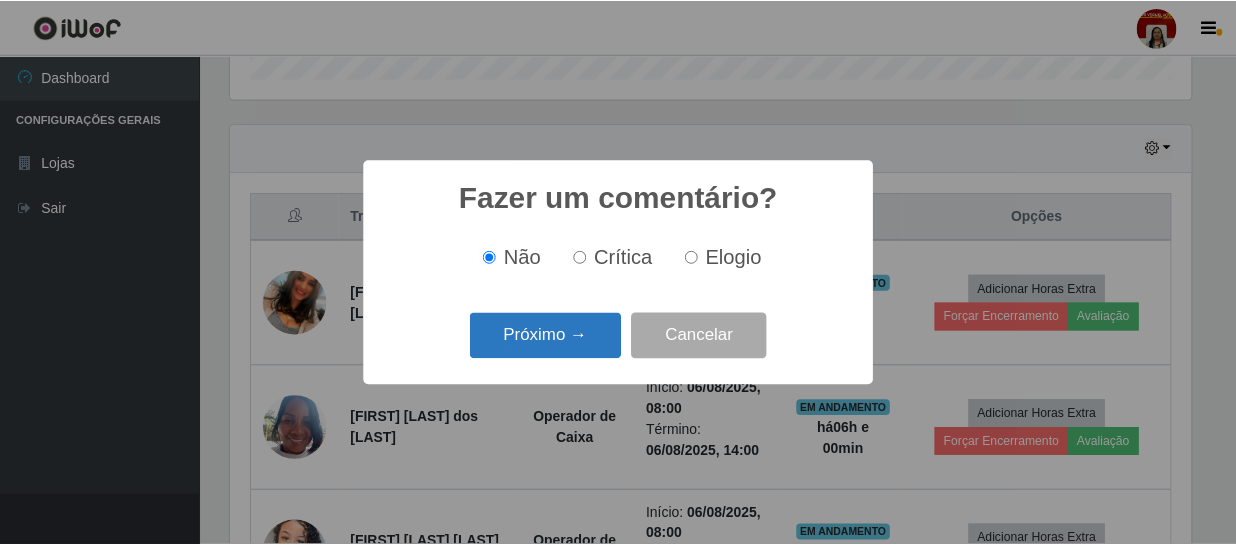scroll, scrollTop: 999585, scrollLeft: 999033, axis: both 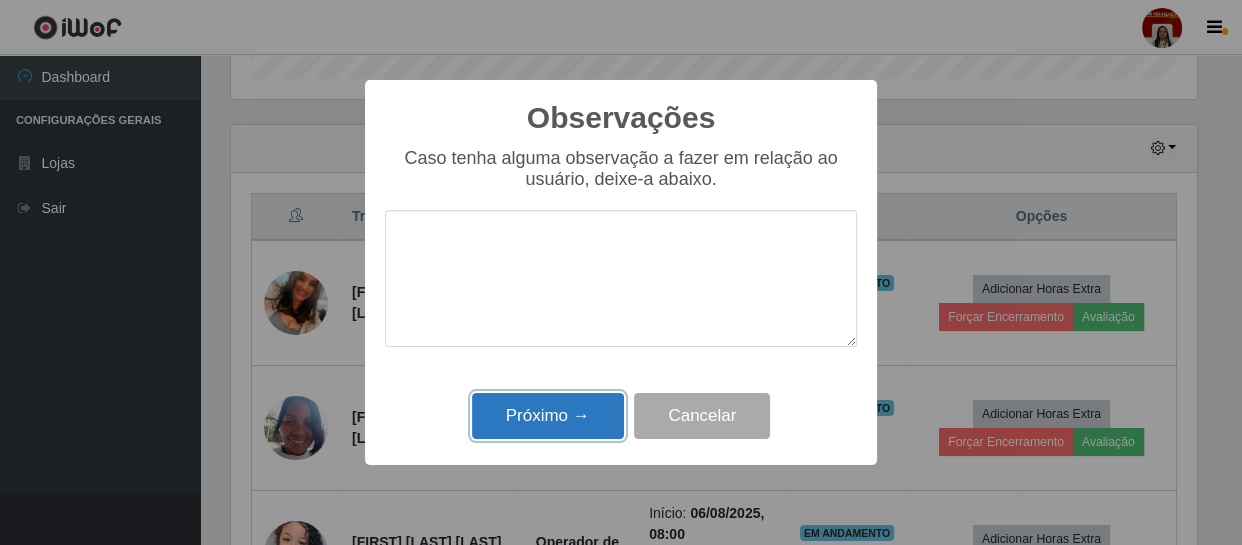 click on "Próximo →" at bounding box center (548, 416) 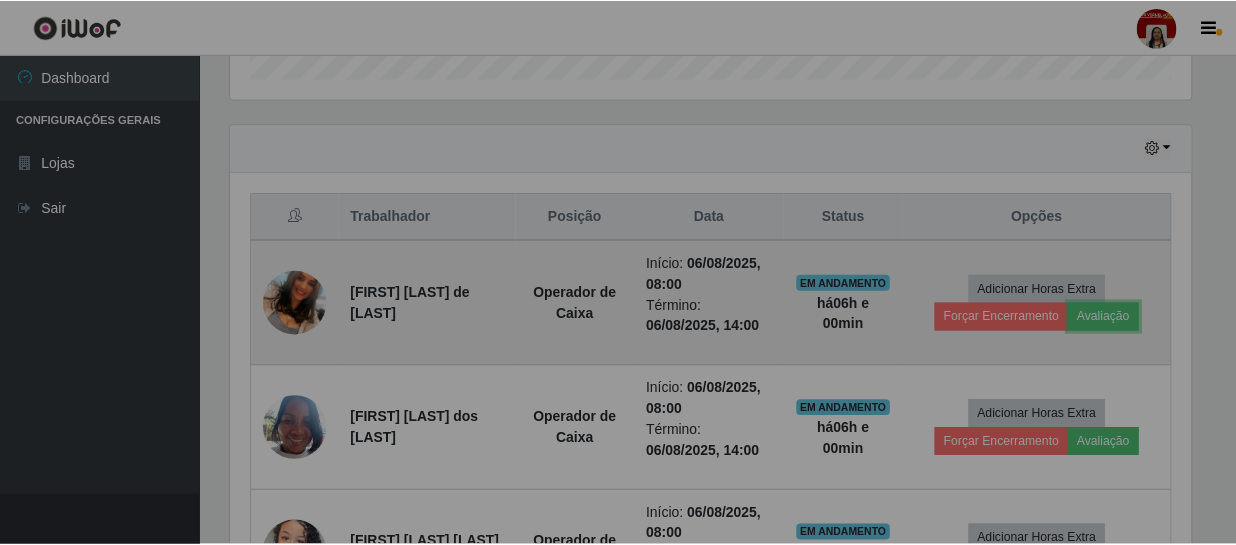 scroll, scrollTop: 999585, scrollLeft: 999025, axis: both 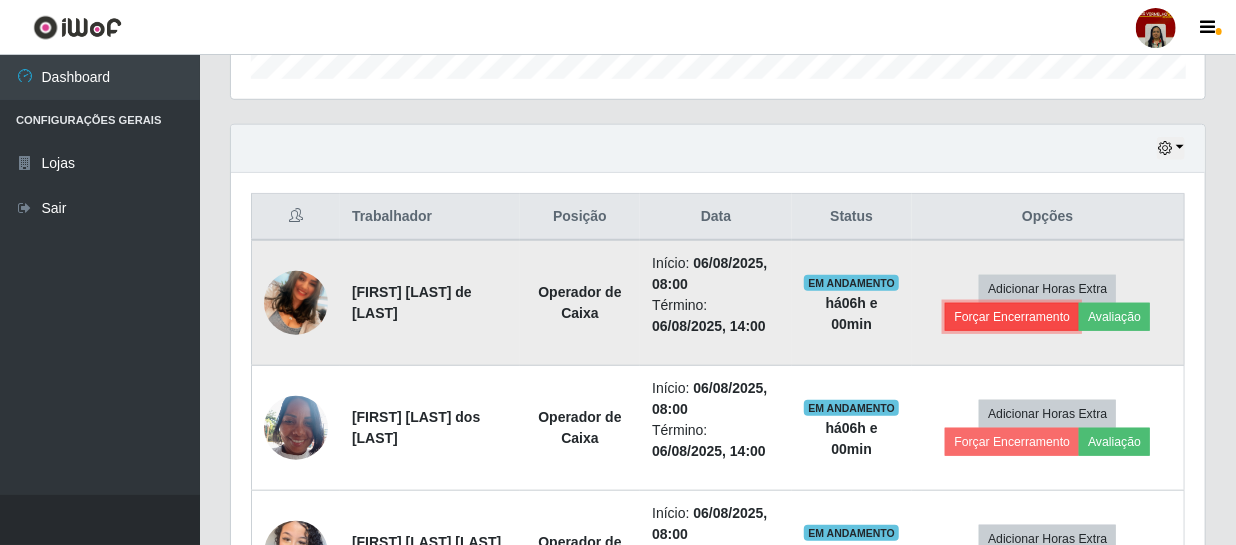 click on "Forçar Encerramento" at bounding box center [1012, 317] 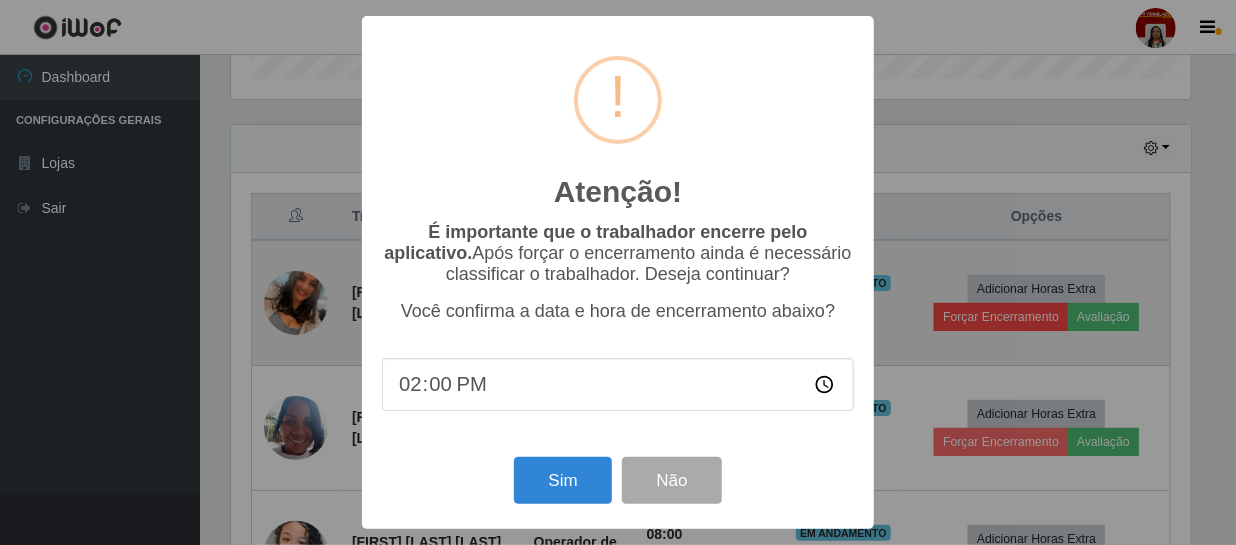 scroll, scrollTop: 999585, scrollLeft: 999033, axis: both 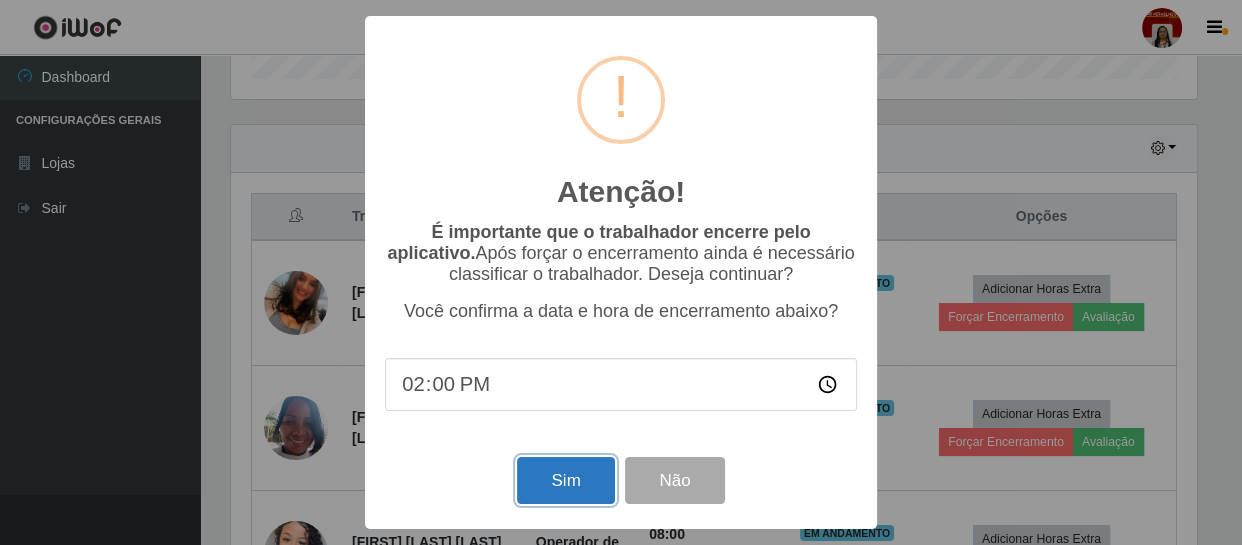 click on "Sim" at bounding box center (565, 480) 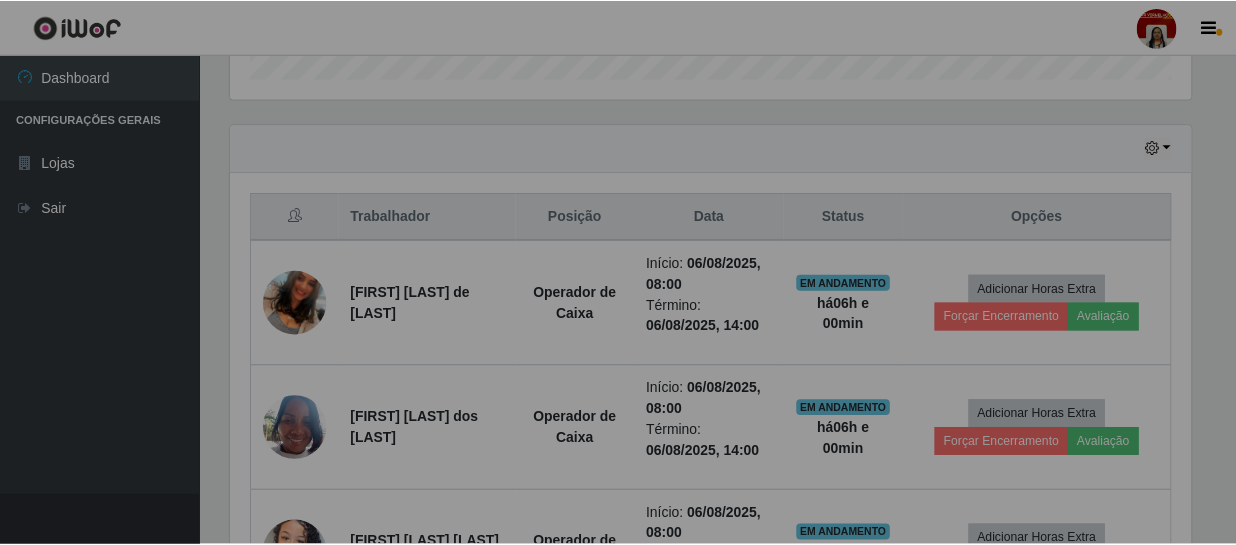 scroll, scrollTop: 999585, scrollLeft: 999025, axis: both 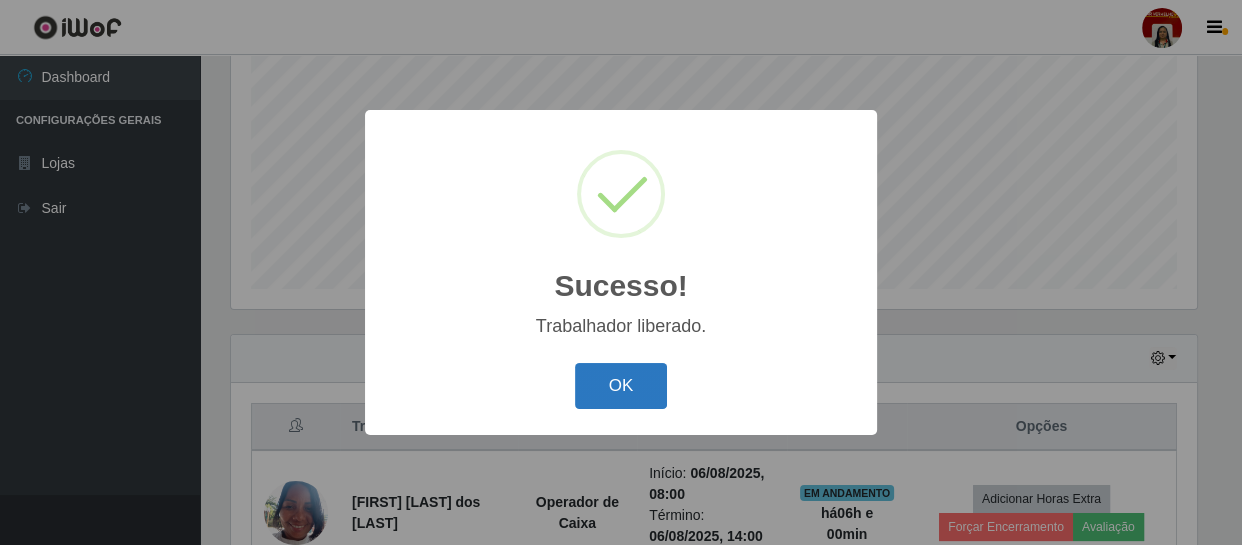 click on "OK" at bounding box center (621, 386) 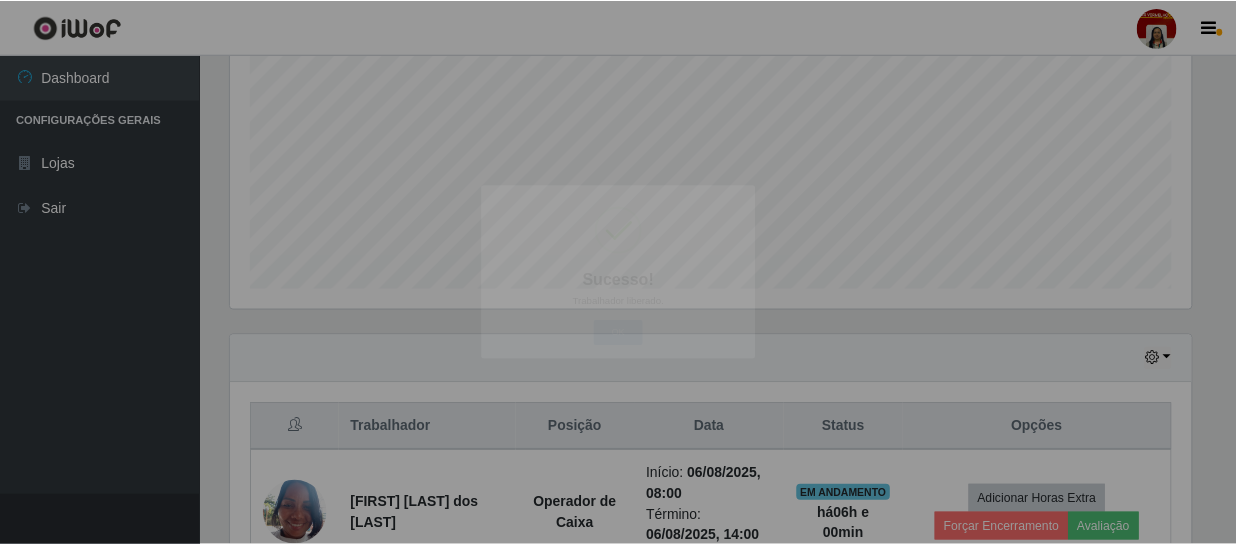 scroll, scrollTop: 999585, scrollLeft: 999025, axis: both 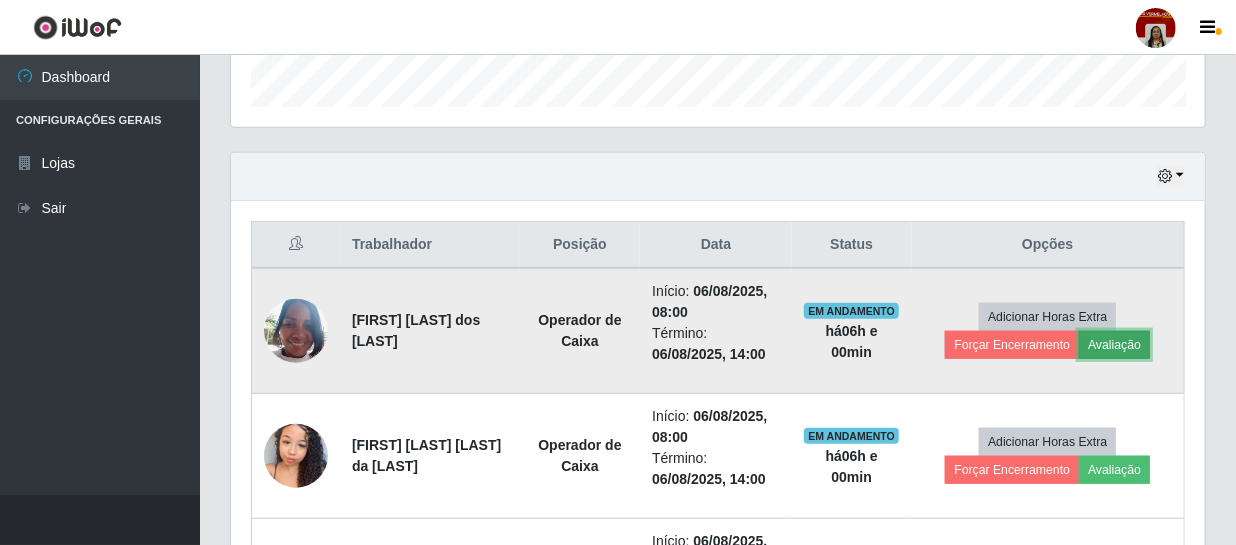 click on "Avaliação" at bounding box center (1114, 345) 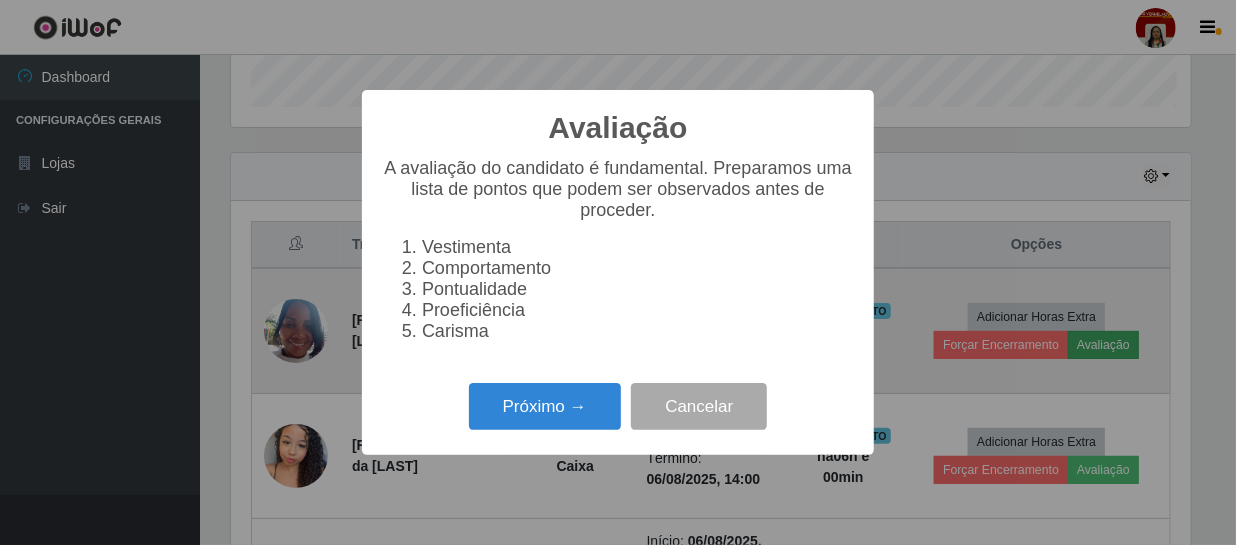 scroll, scrollTop: 999585, scrollLeft: 999033, axis: both 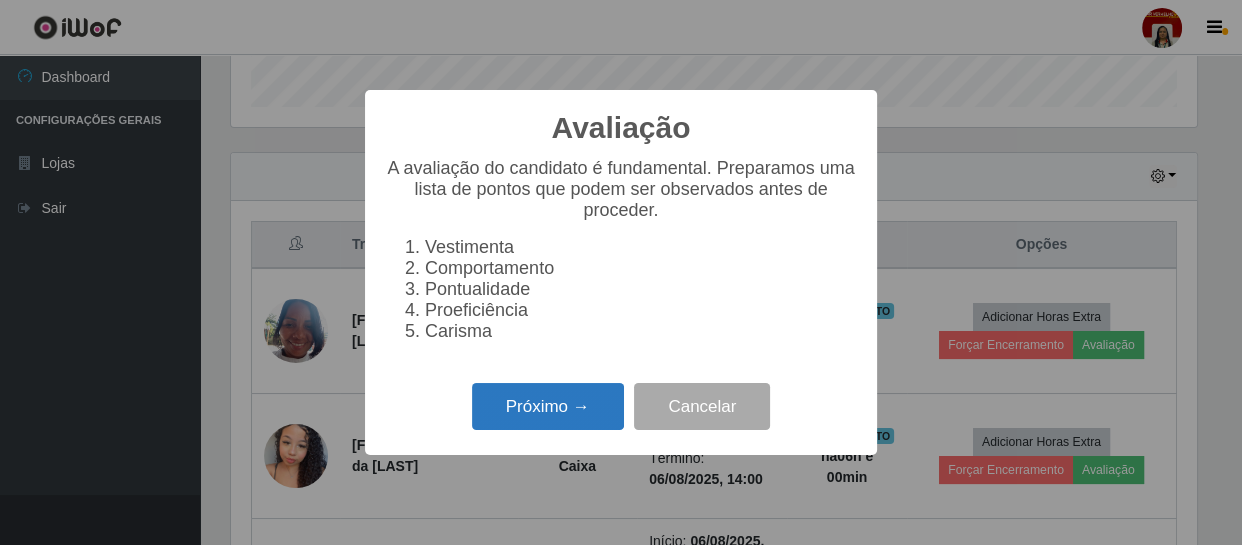 click on "Próximo →" at bounding box center (548, 406) 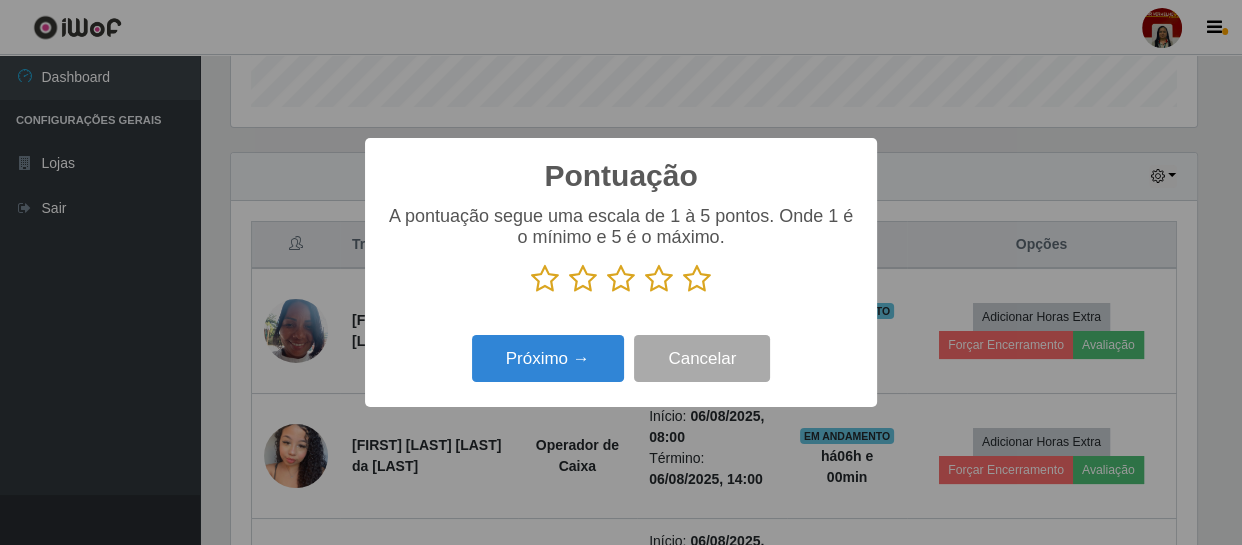 click at bounding box center (697, 279) 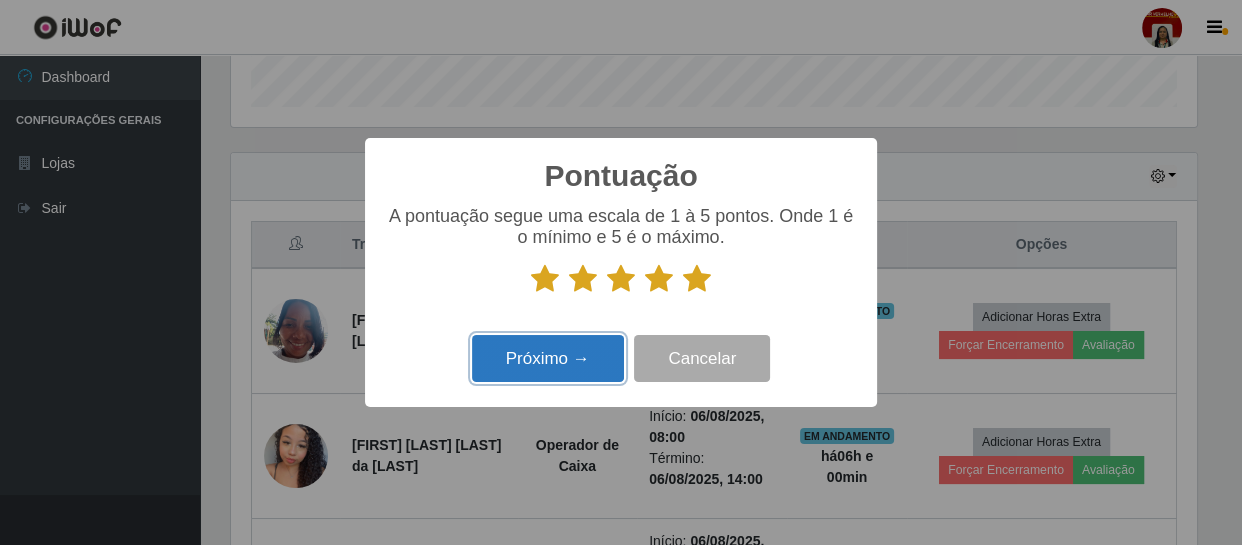 click on "Próximo →" at bounding box center [548, 358] 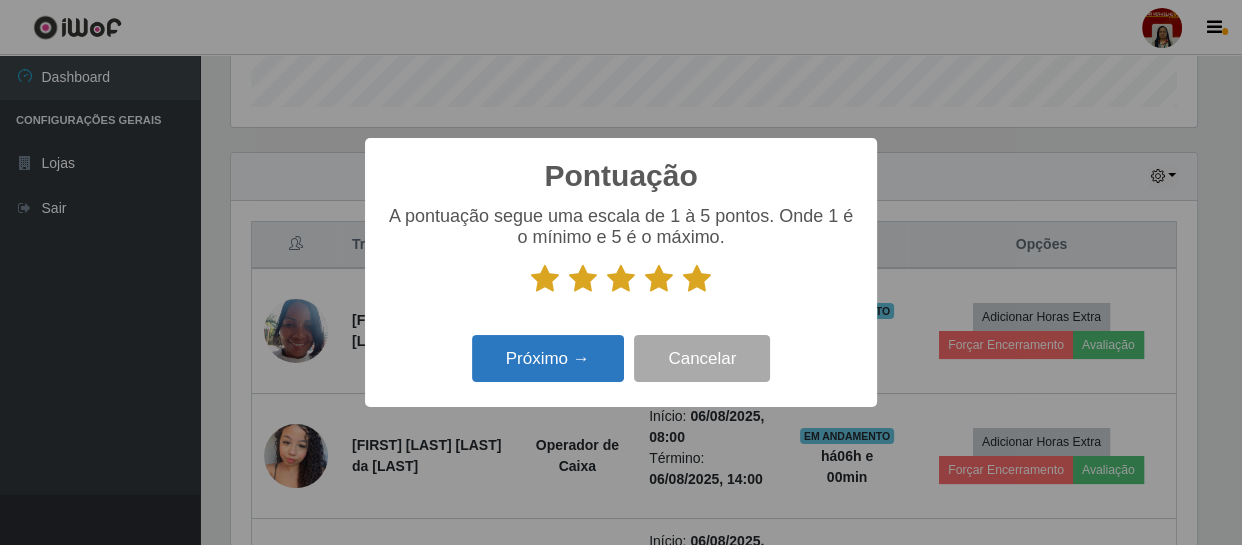 scroll, scrollTop: 999585, scrollLeft: 999033, axis: both 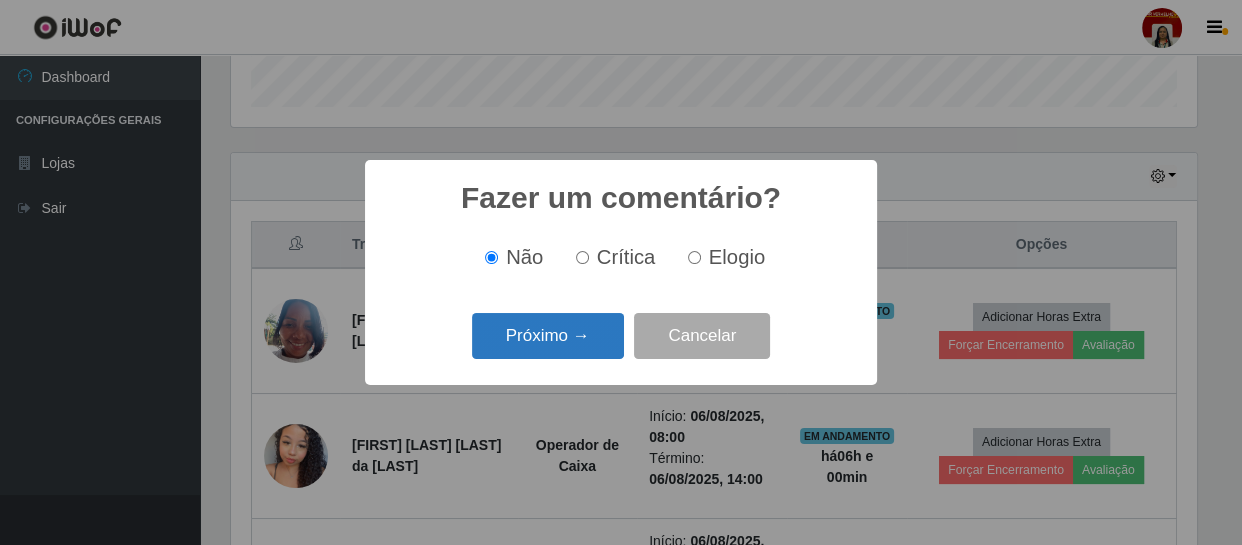 click on "Próximo →" at bounding box center (548, 336) 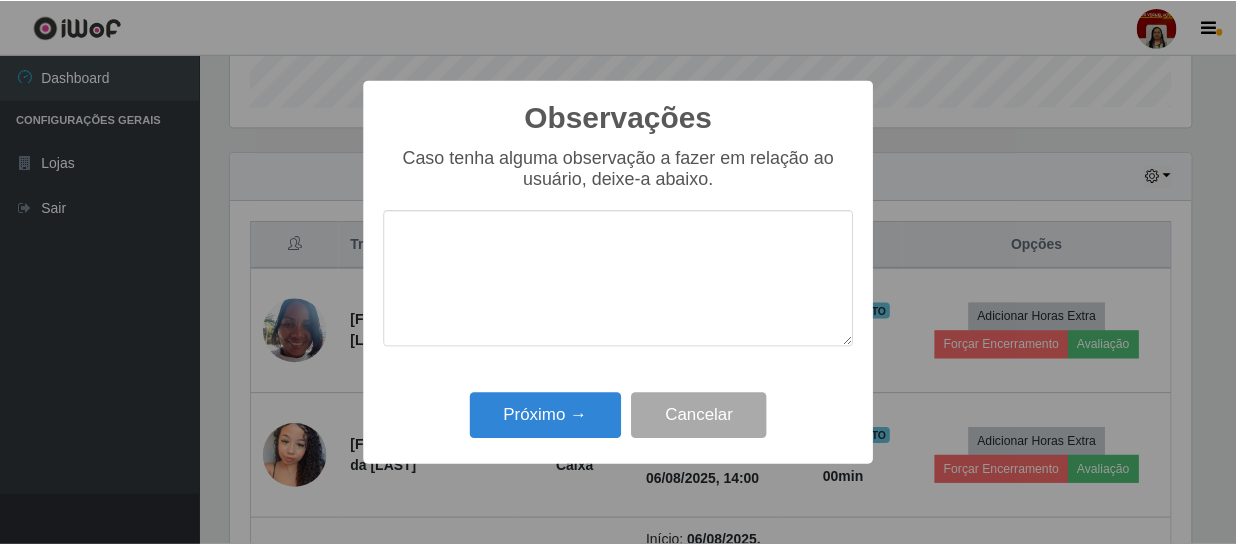 scroll, scrollTop: 999585, scrollLeft: 999033, axis: both 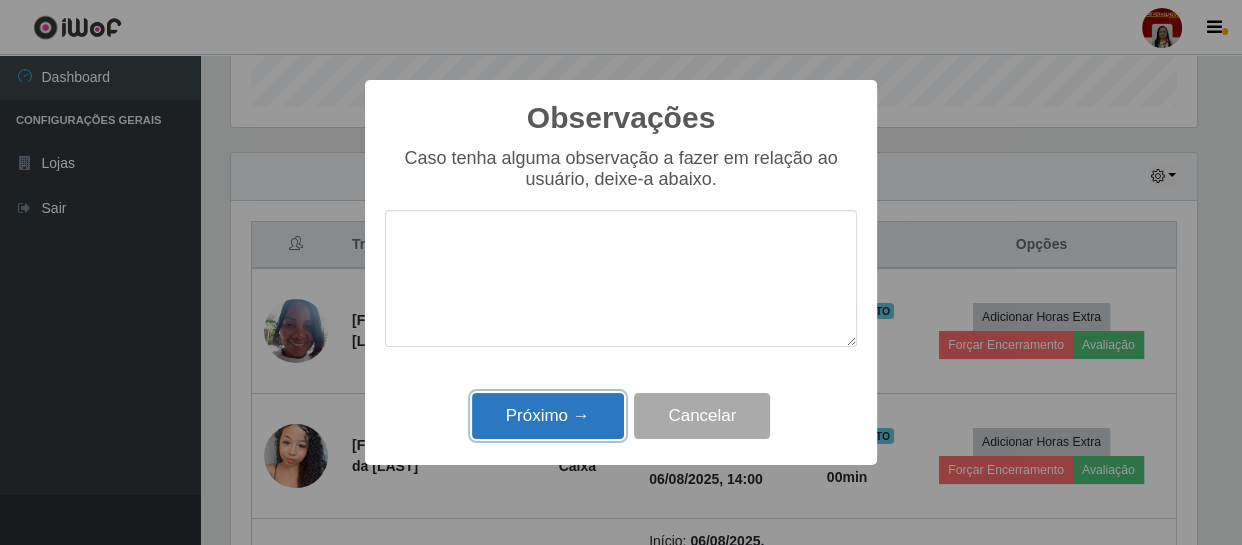 click on "Próximo →" at bounding box center [548, 416] 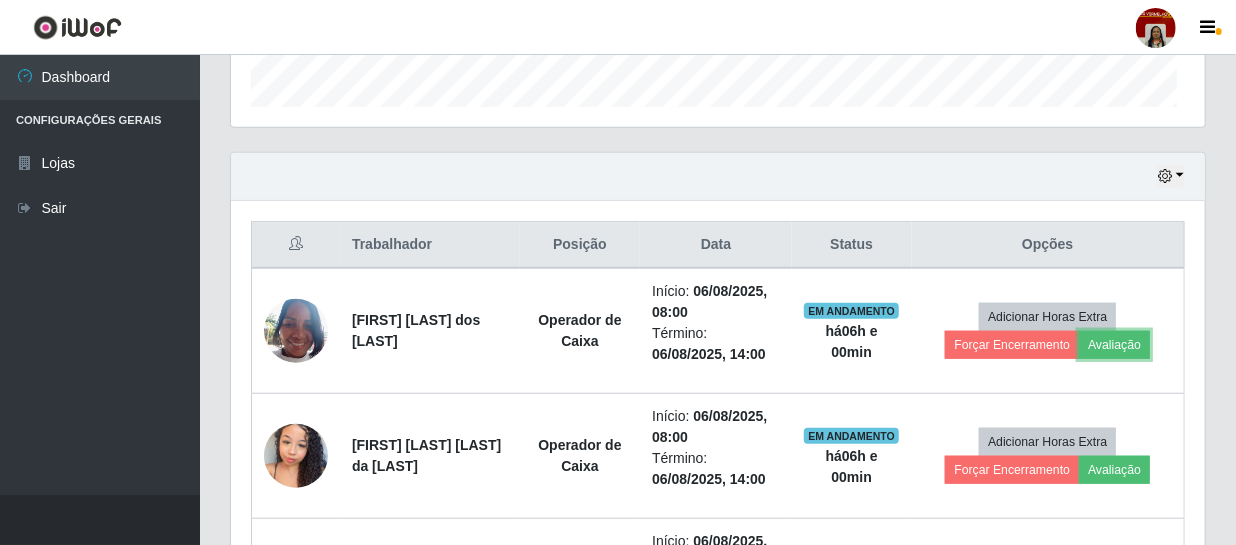 scroll, scrollTop: 999585, scrollLeft: 999025, axis: both 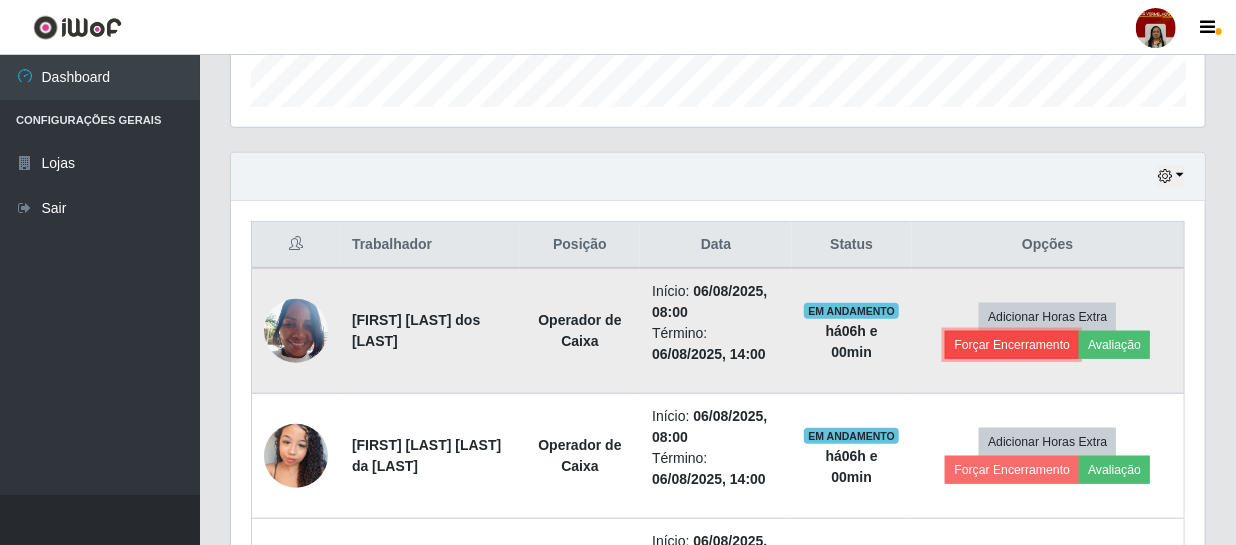 click on "Forçar Encerramento" at bounding box center (1012, 345) 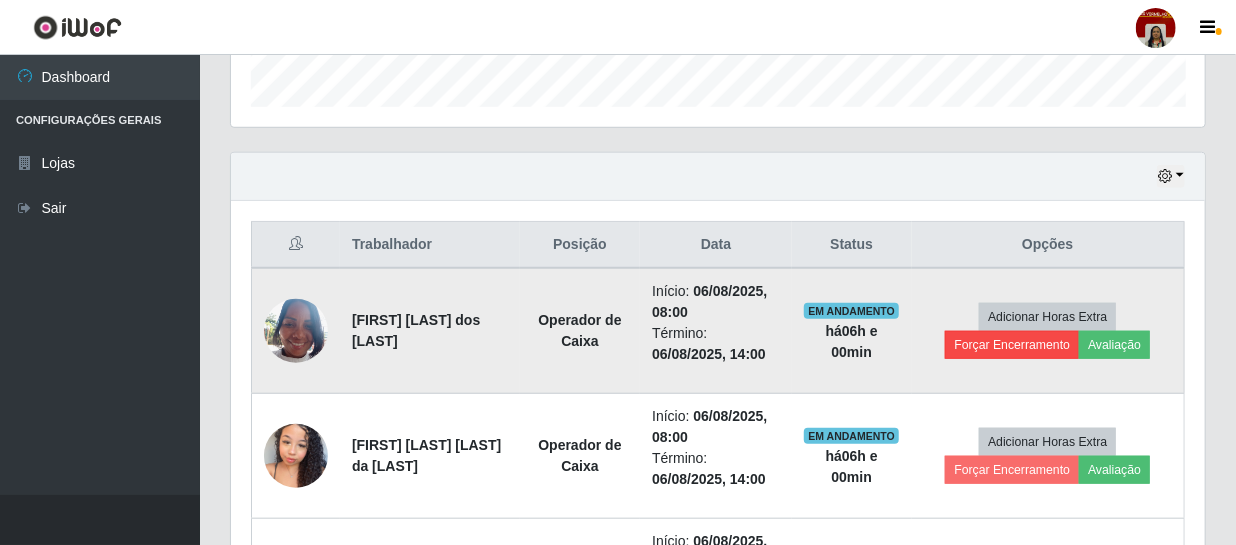 scroll, scrollTop: 999585, scrollLeft: 999033, axis: both 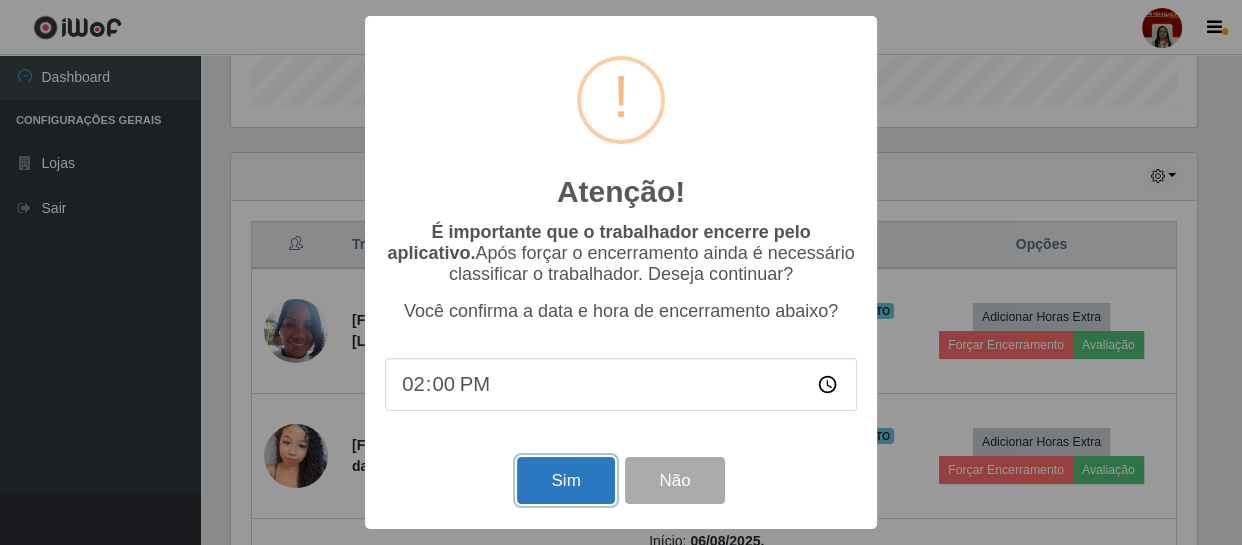 click on "Sim" at bounding box center (565, 480) 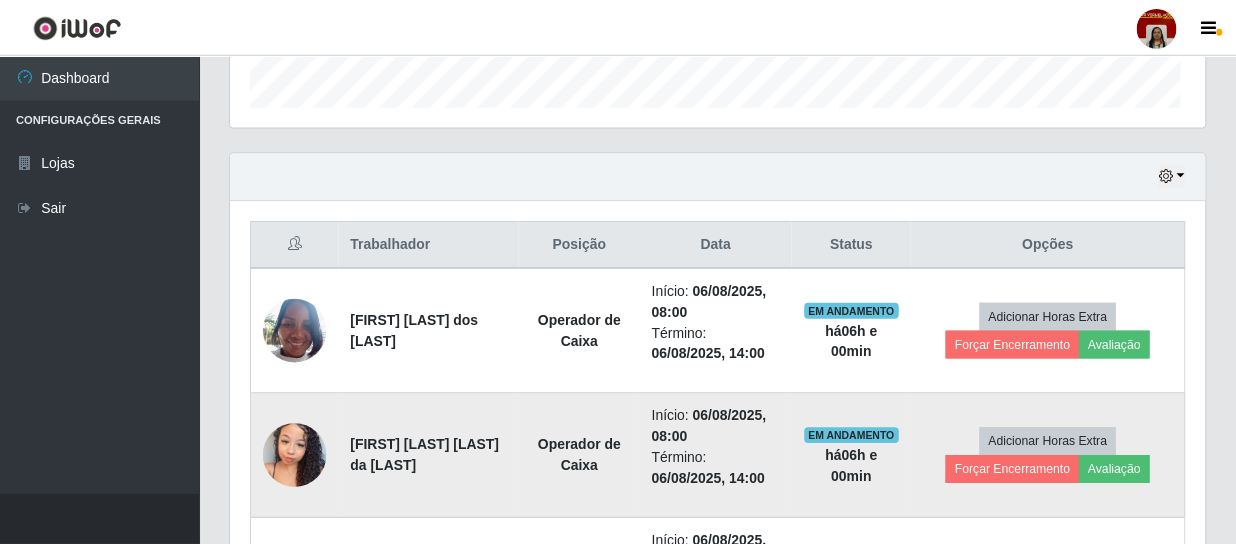 scroll, scrollTop: 999585, scrollLeft: 999025, axis: both 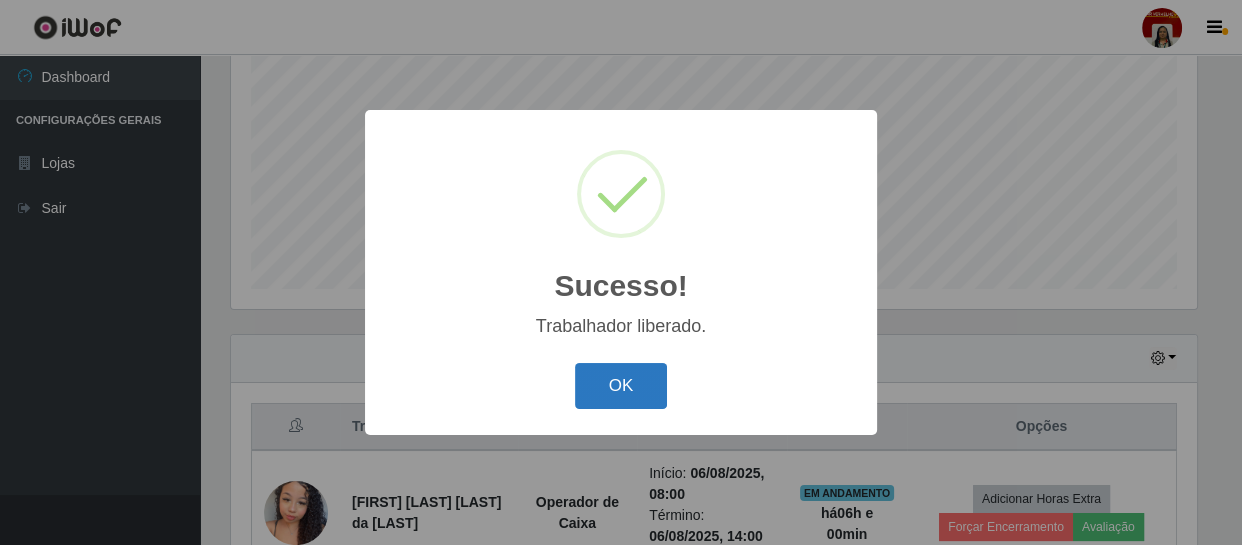 click on "OK" at bounding box center (621, 386) 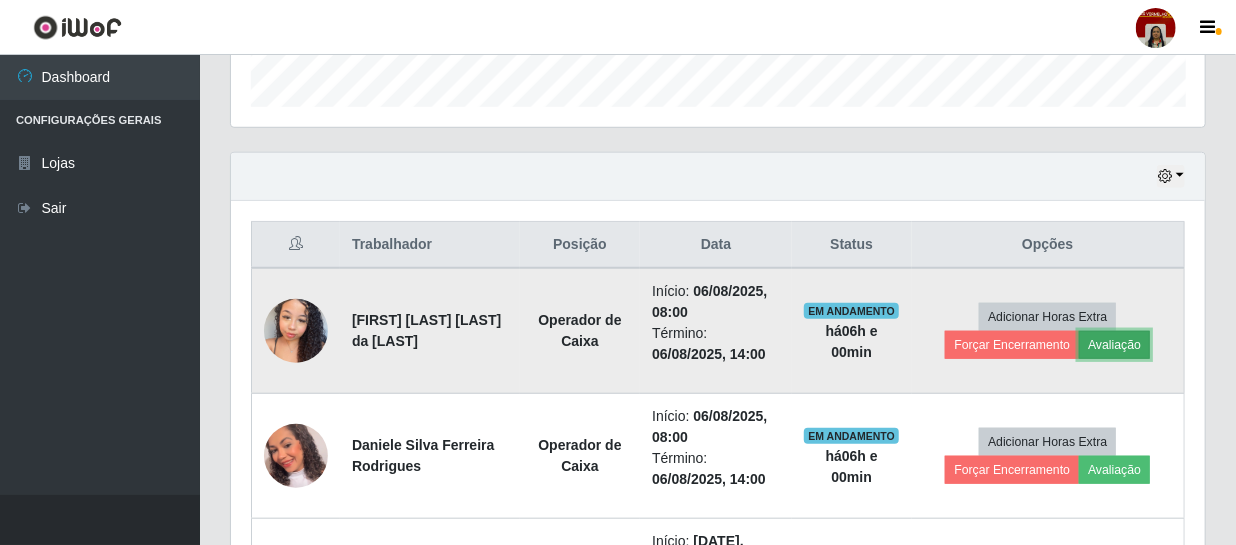 click on "Avaliação" at bounding box center (1114, 345) 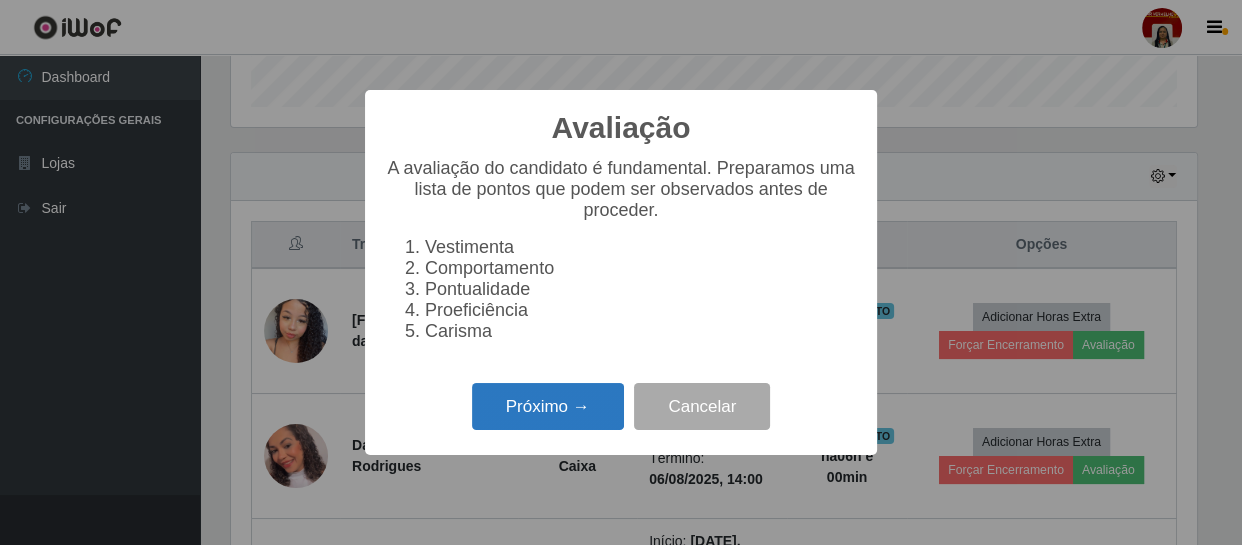 click on "Próximo →" at bounding box center (548, 406) 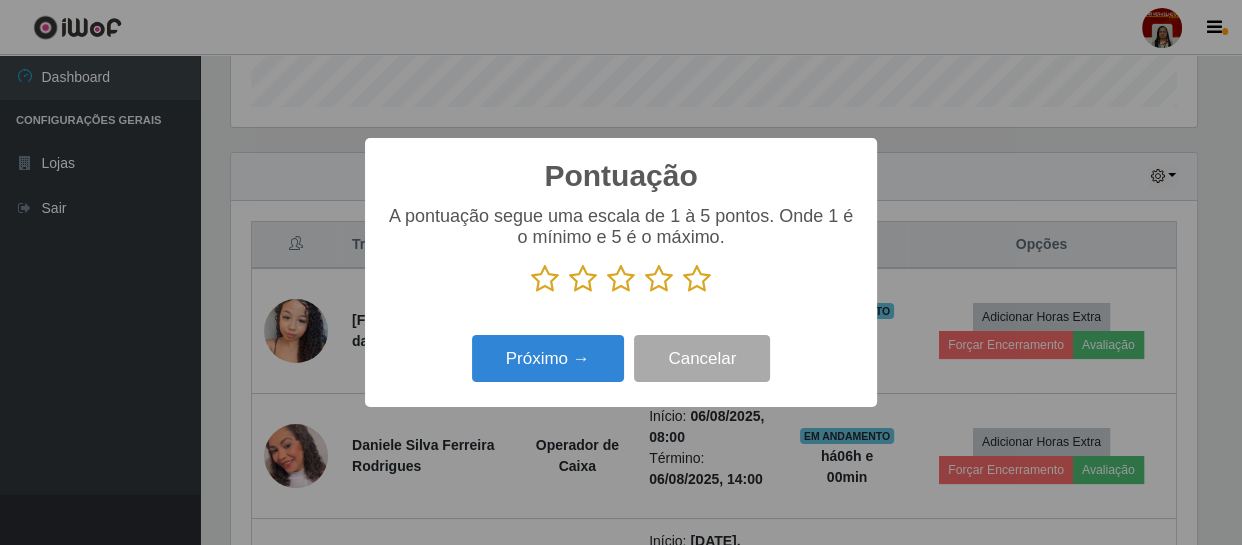 click at bounding box center (697, 279) 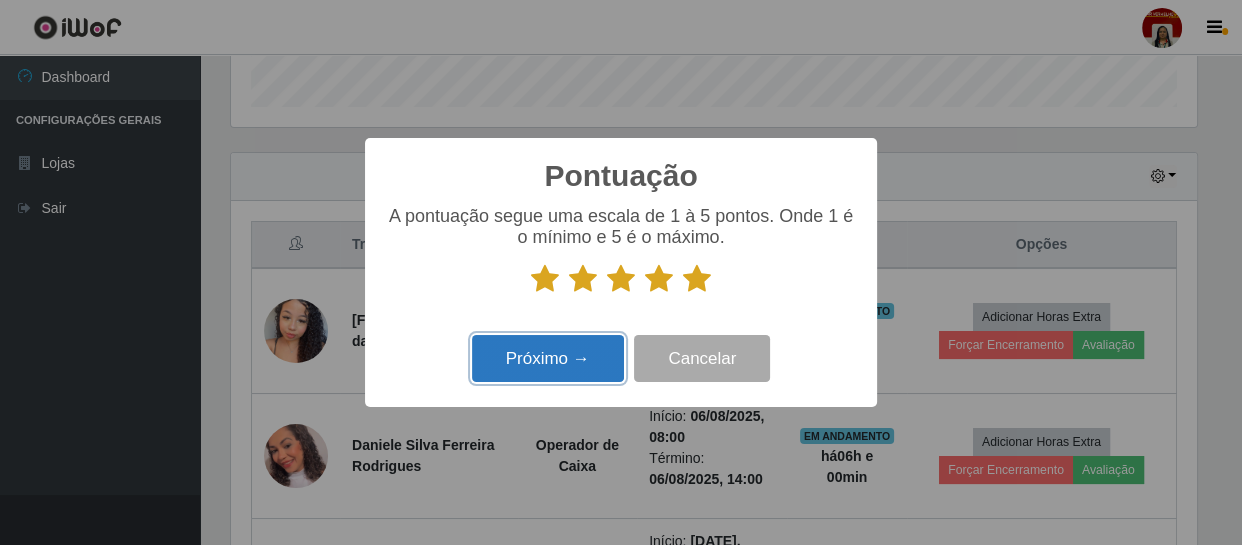 click on "Próximo →" at bounding box center (548, 358) 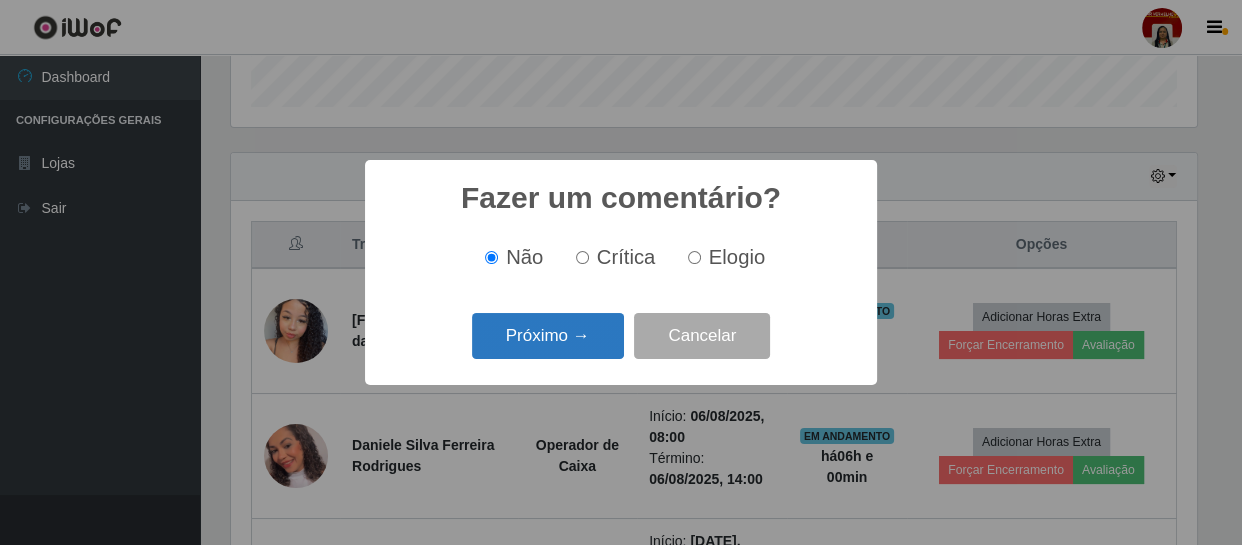 click on "Próximo →" at bounding box center [548, 336] 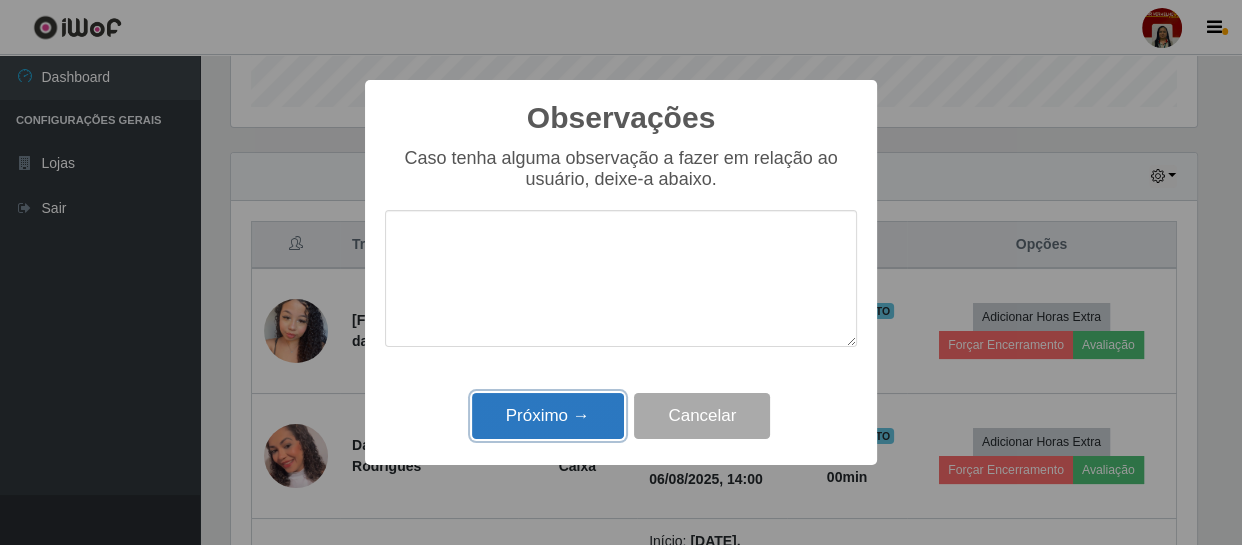 click on "Próximo →" at bounding box center [548, 416] 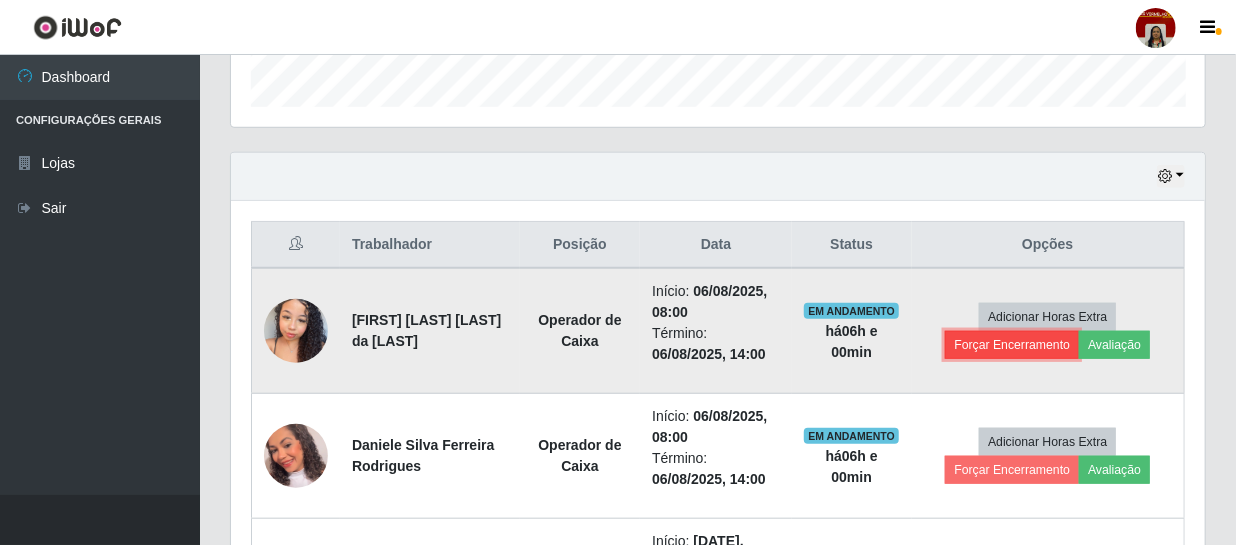 click on "Forçar Encerramento" at bounding box center (1012, 345) 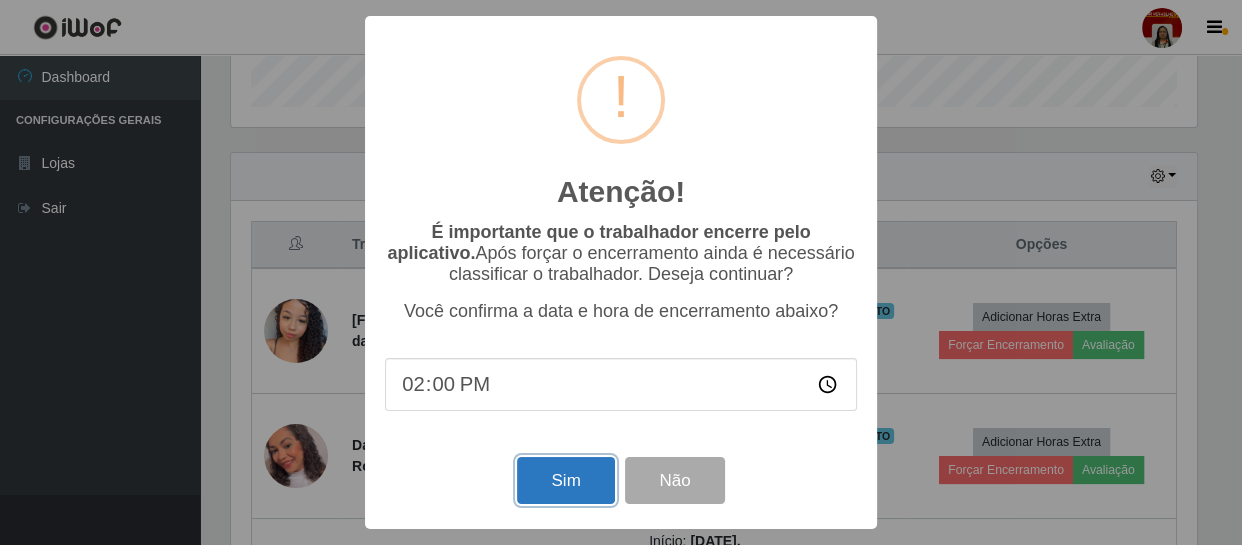 click on "Sim" at bounding box center (565, 480) 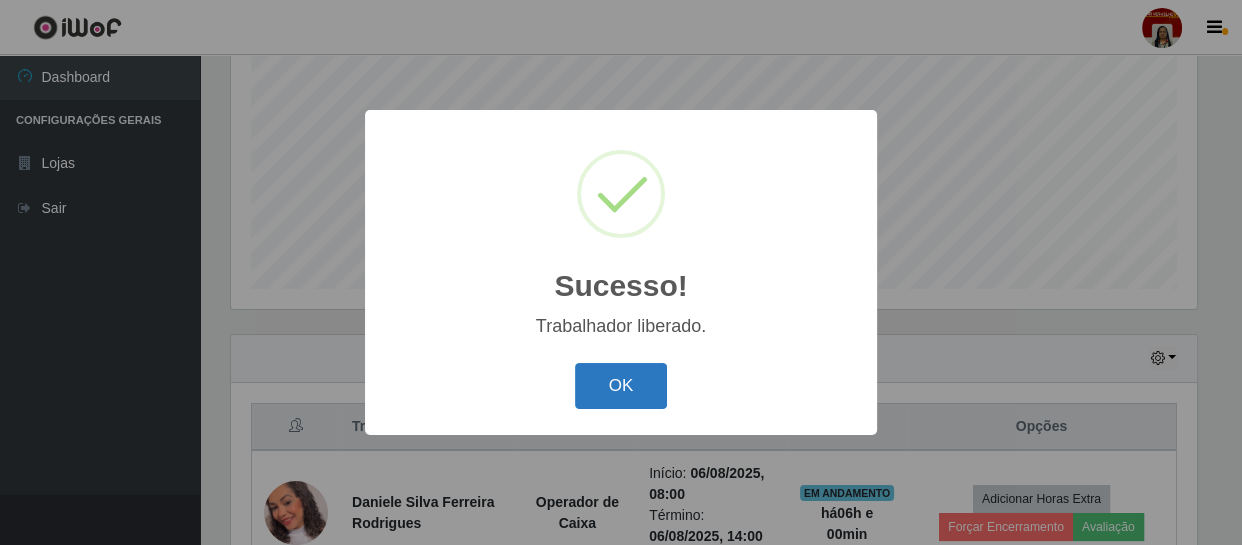 click on "OK" at bounding box center [621, 386] 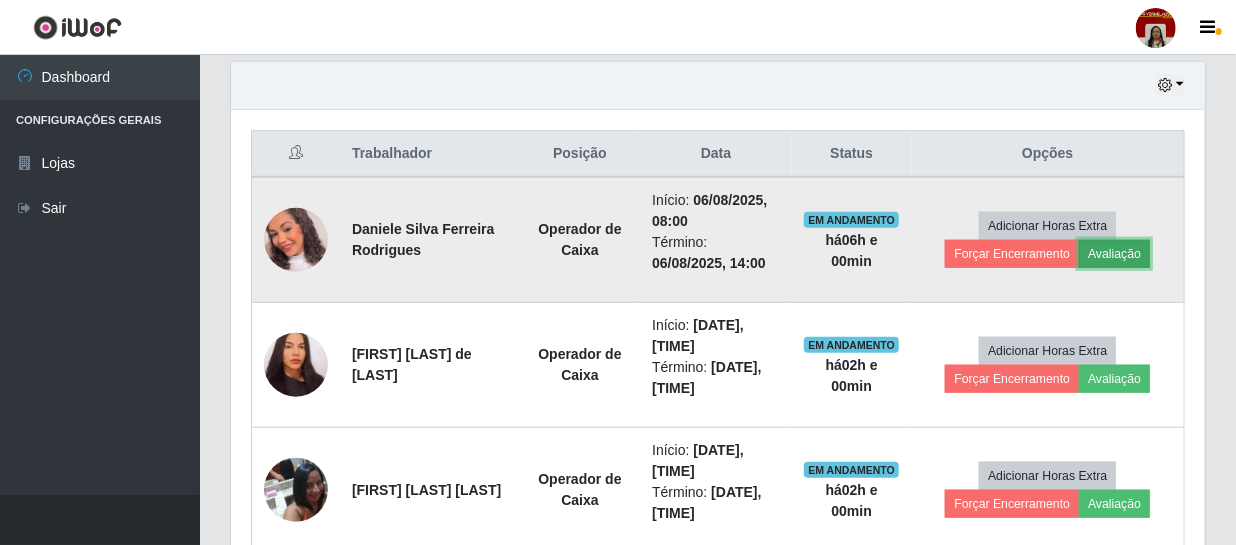 click on "Avaliação" at bounding box center [1114, 254] 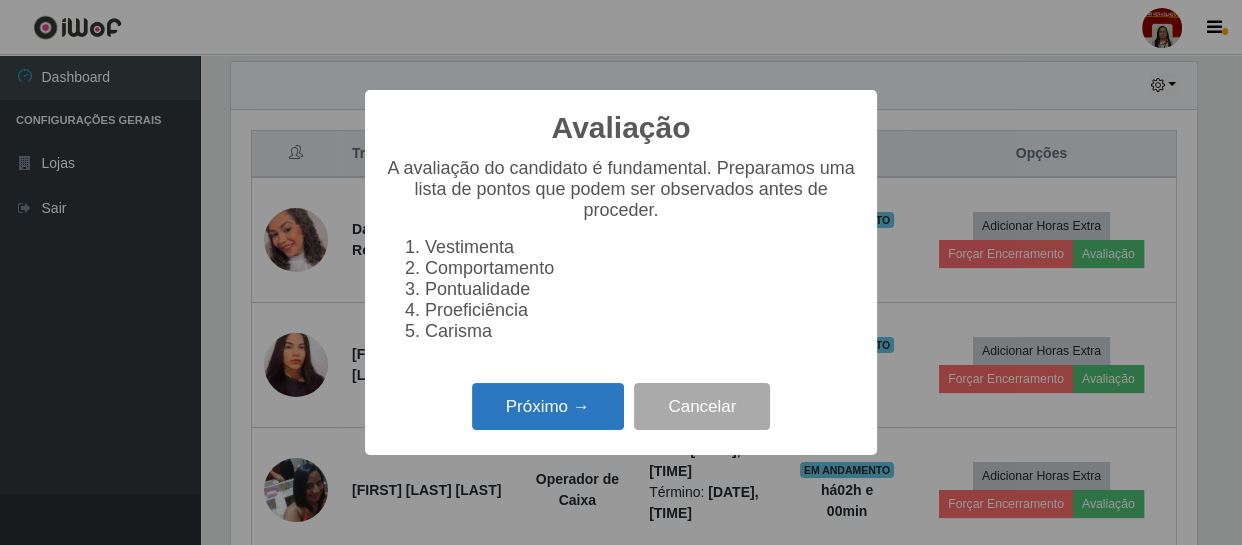 click on "Próximo →" at bounding box center (548, 406) 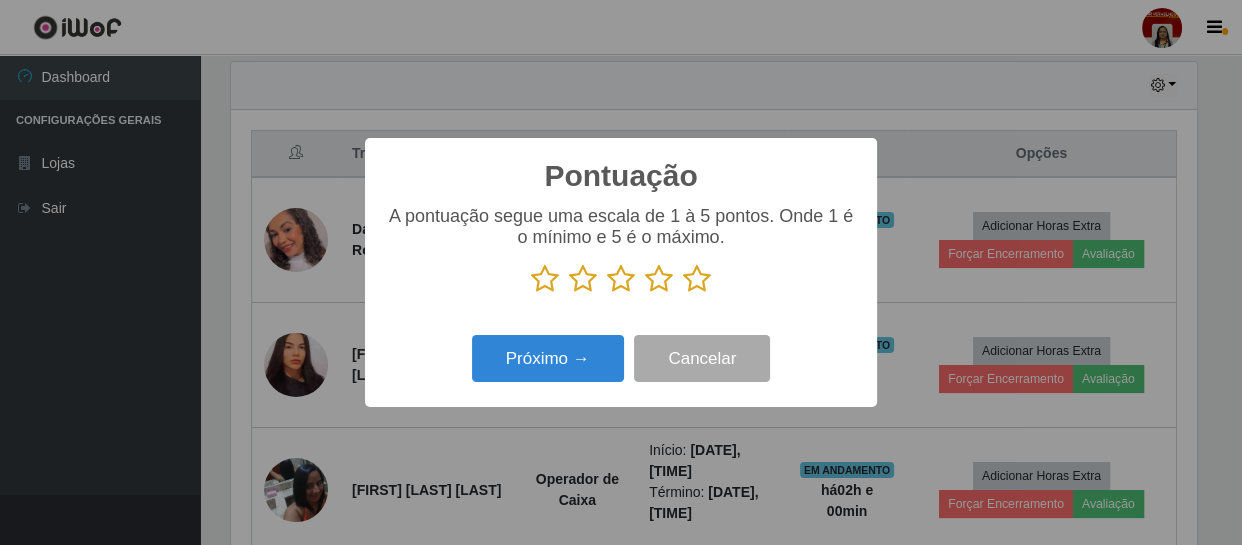 click at bounding box center (697, 279) 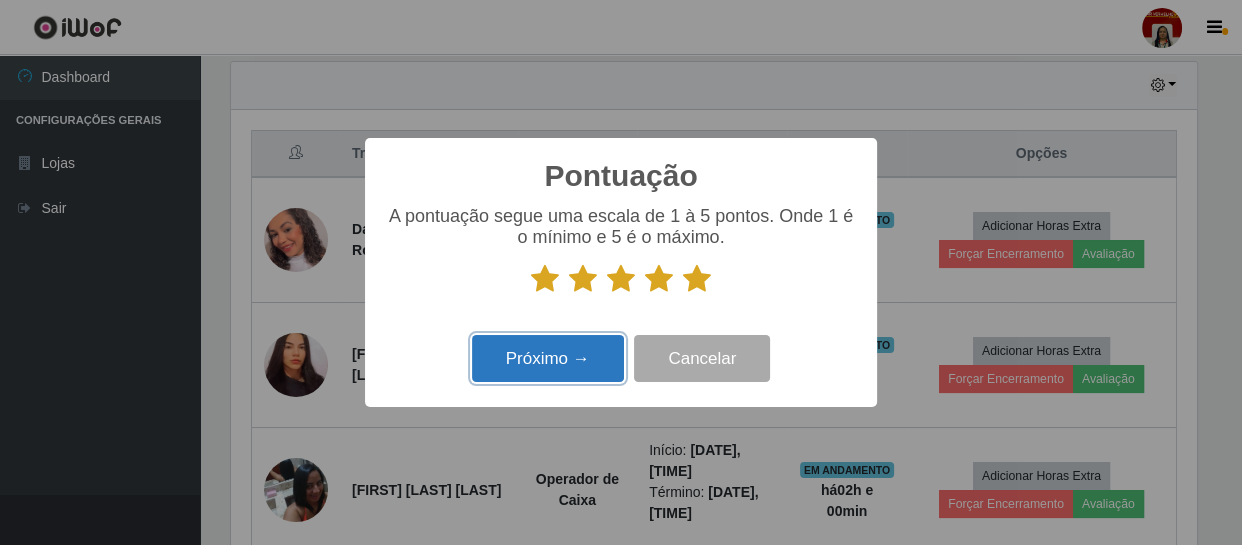 click on "Próximo →" at bounding box center [548, 358] 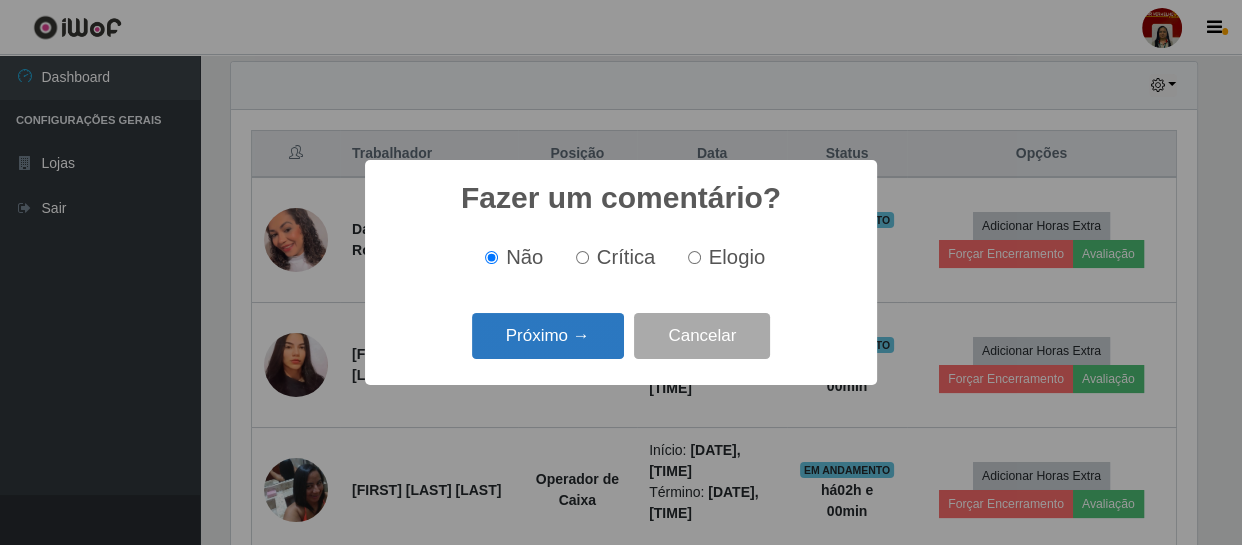 click on "Próximo →" at bounding box center [548, 336] 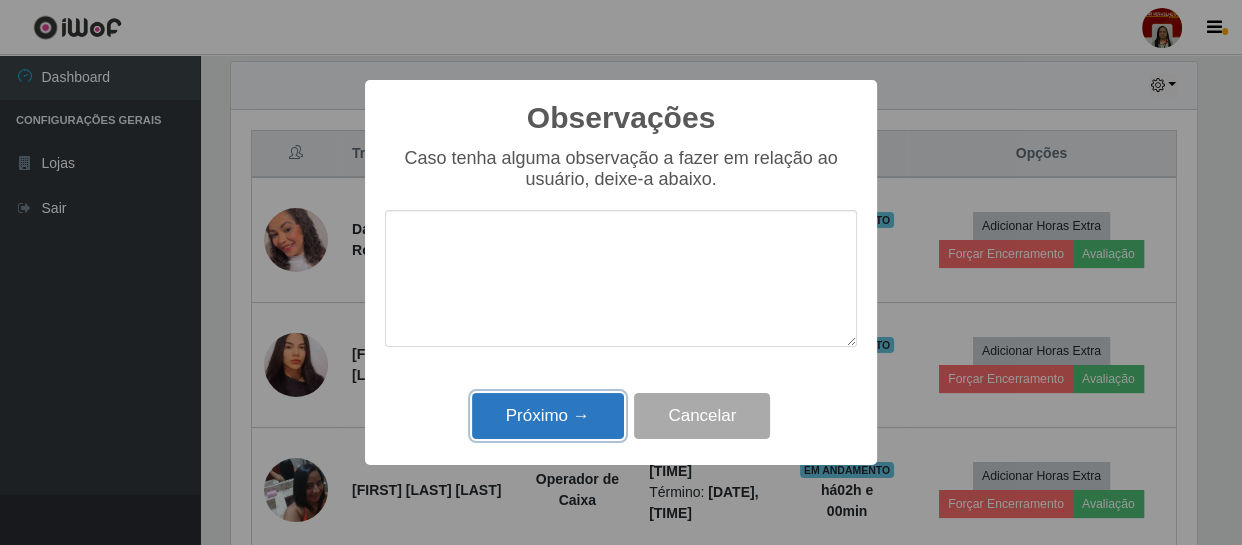 click on "Próximo →" at bounding box center (548, 416) 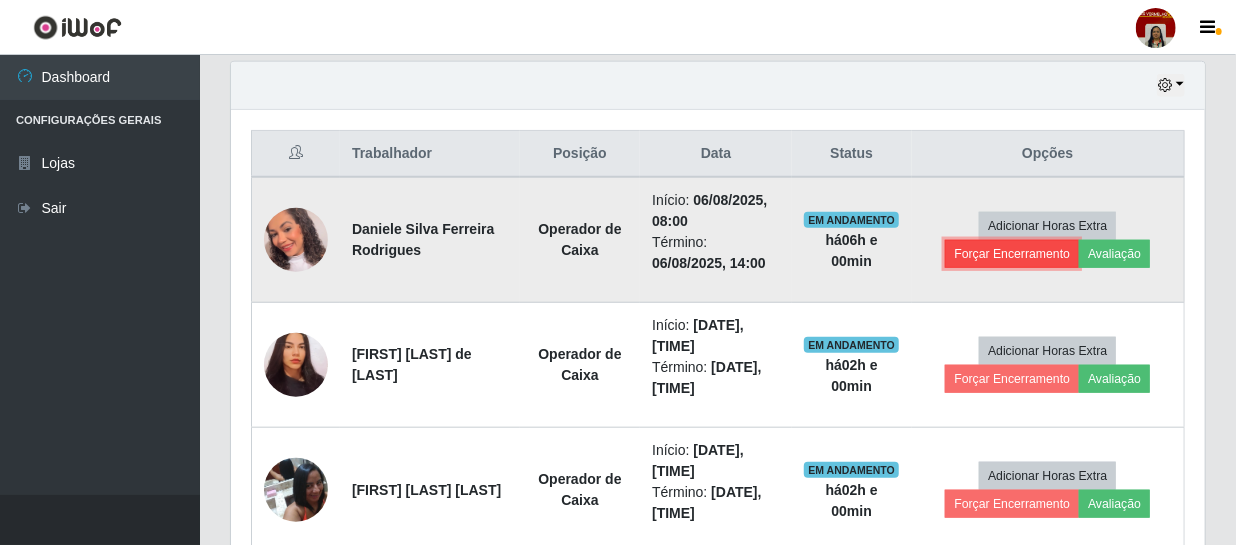 click on "Forçar Encerramento" at bounding box center [1012, 254] 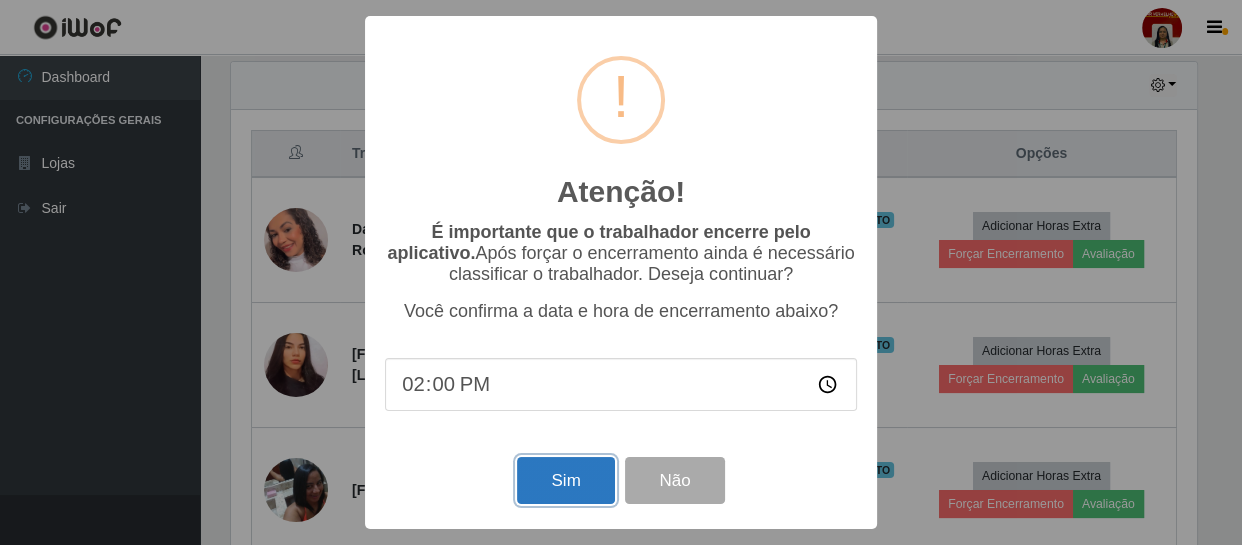 click on "Sim" at bounding box center [565, 480] 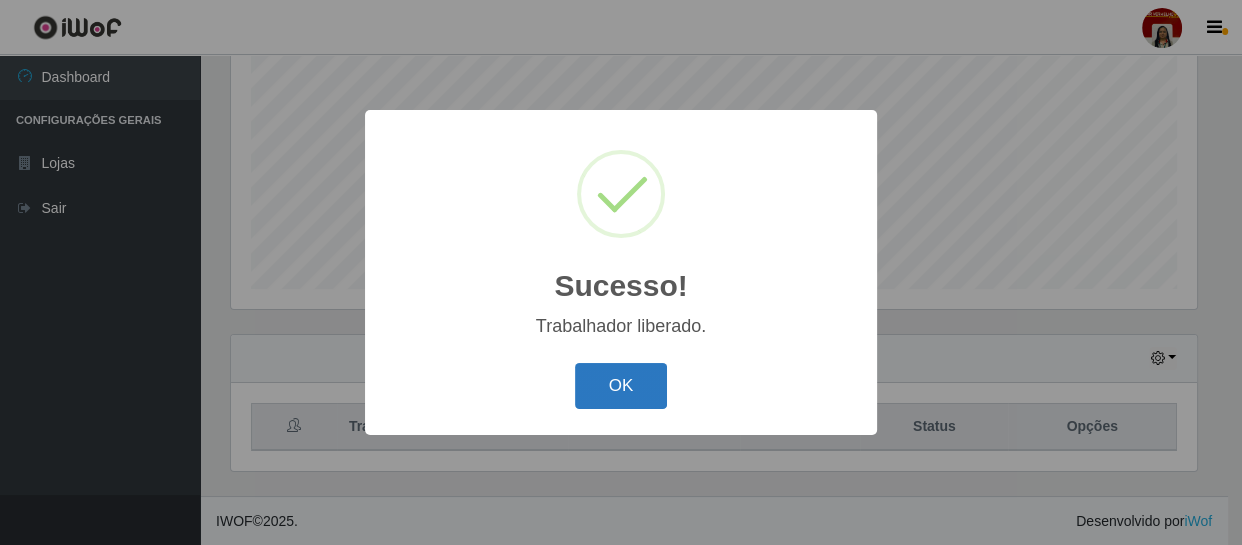 click on "OK" at bounding box center (621, 386) 